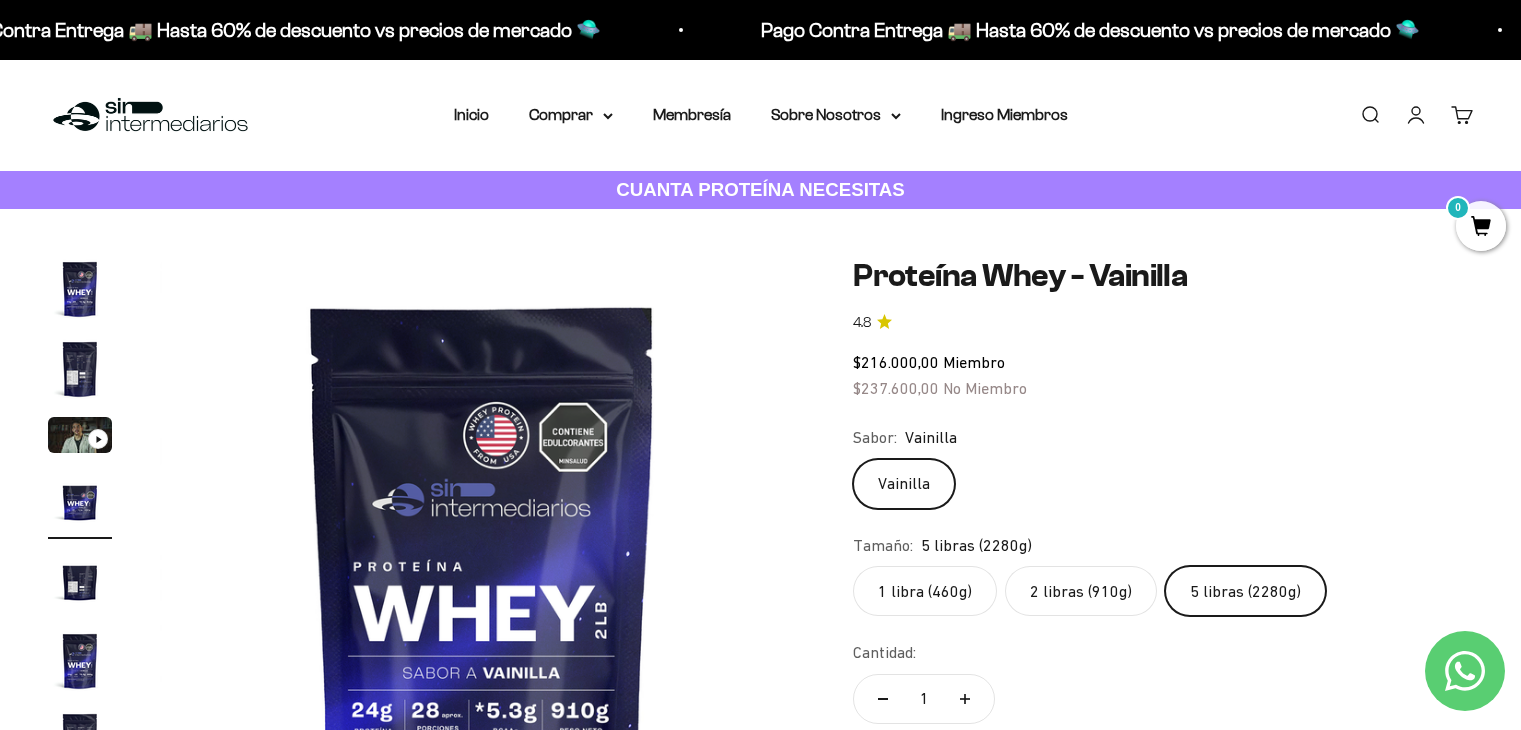 scroll, scrollTop: 300, scrollLeft: 0, axis: vertical 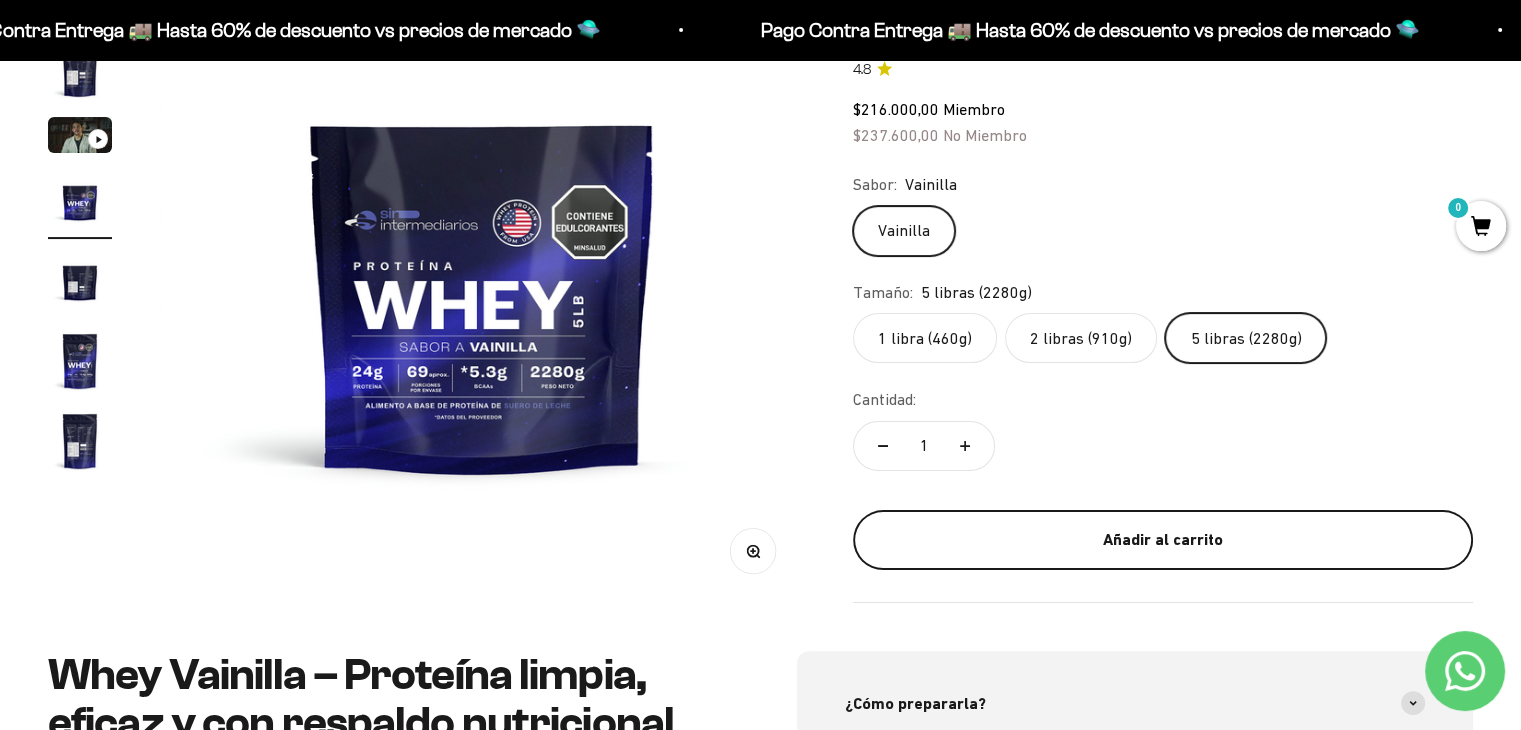 click on "Añadir al carrito" at bounding box center (1163, 540) 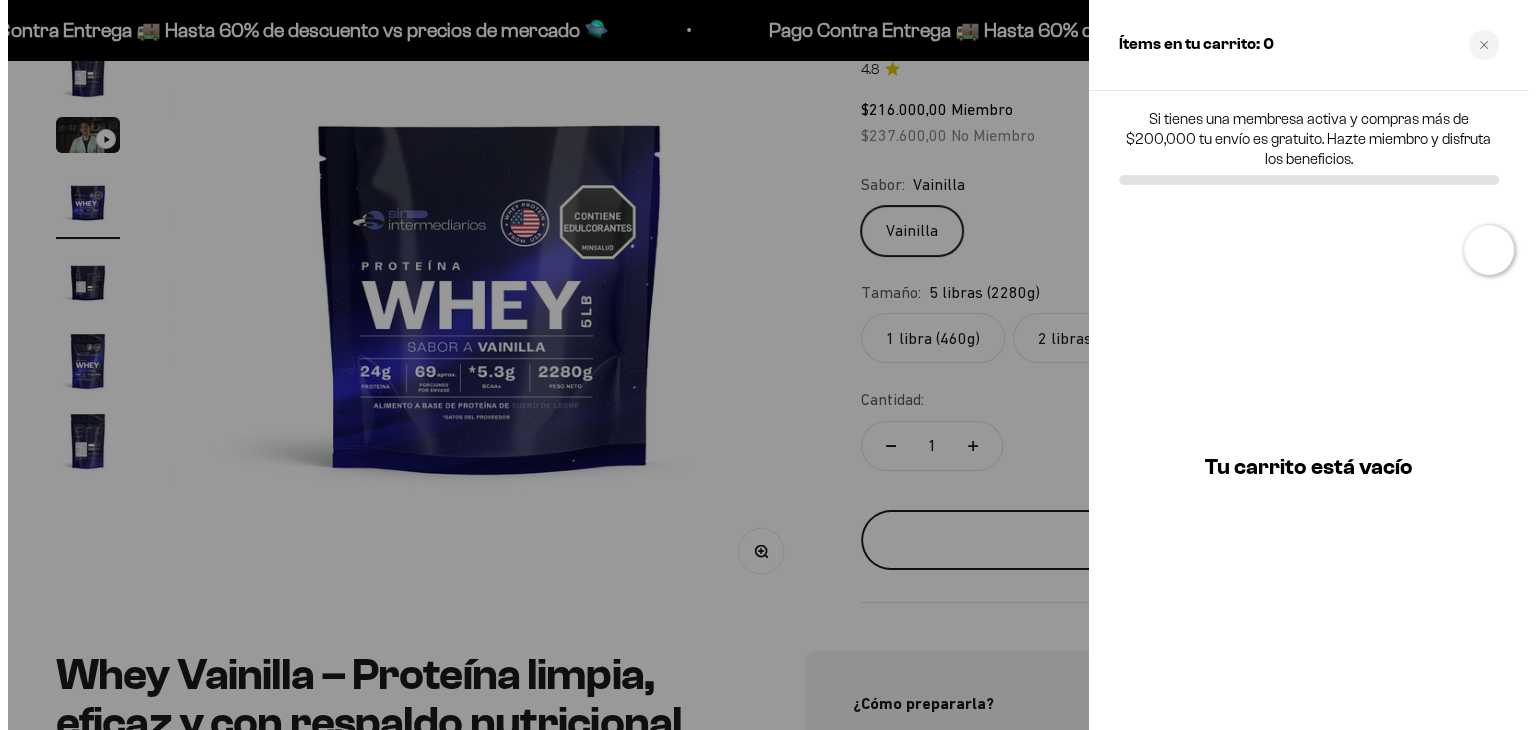 scroll, scrollTop: 0, scrollLeft: 2032, axis: horizontal 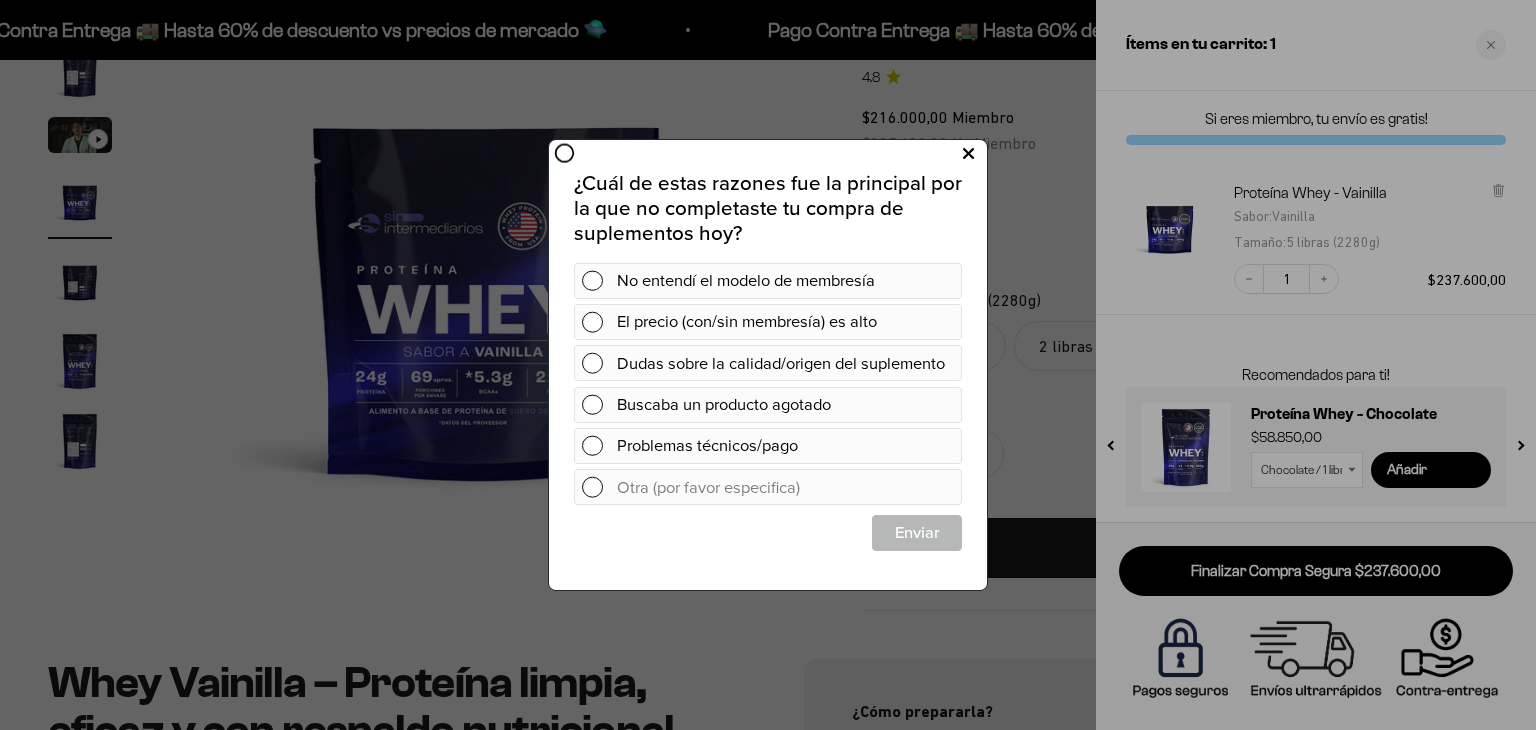 click at bounding box center [968, 154] 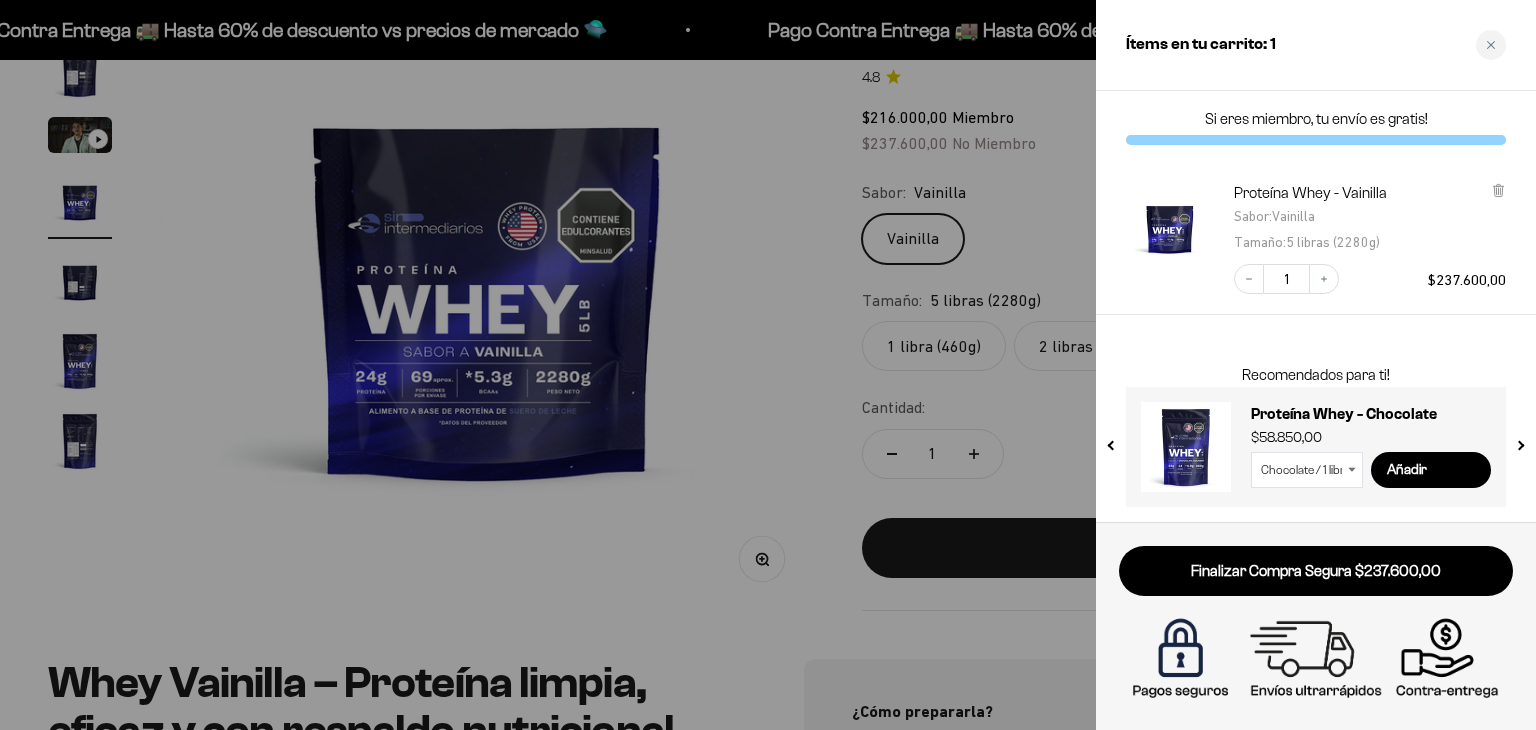 click at bounding box center [768, 365] 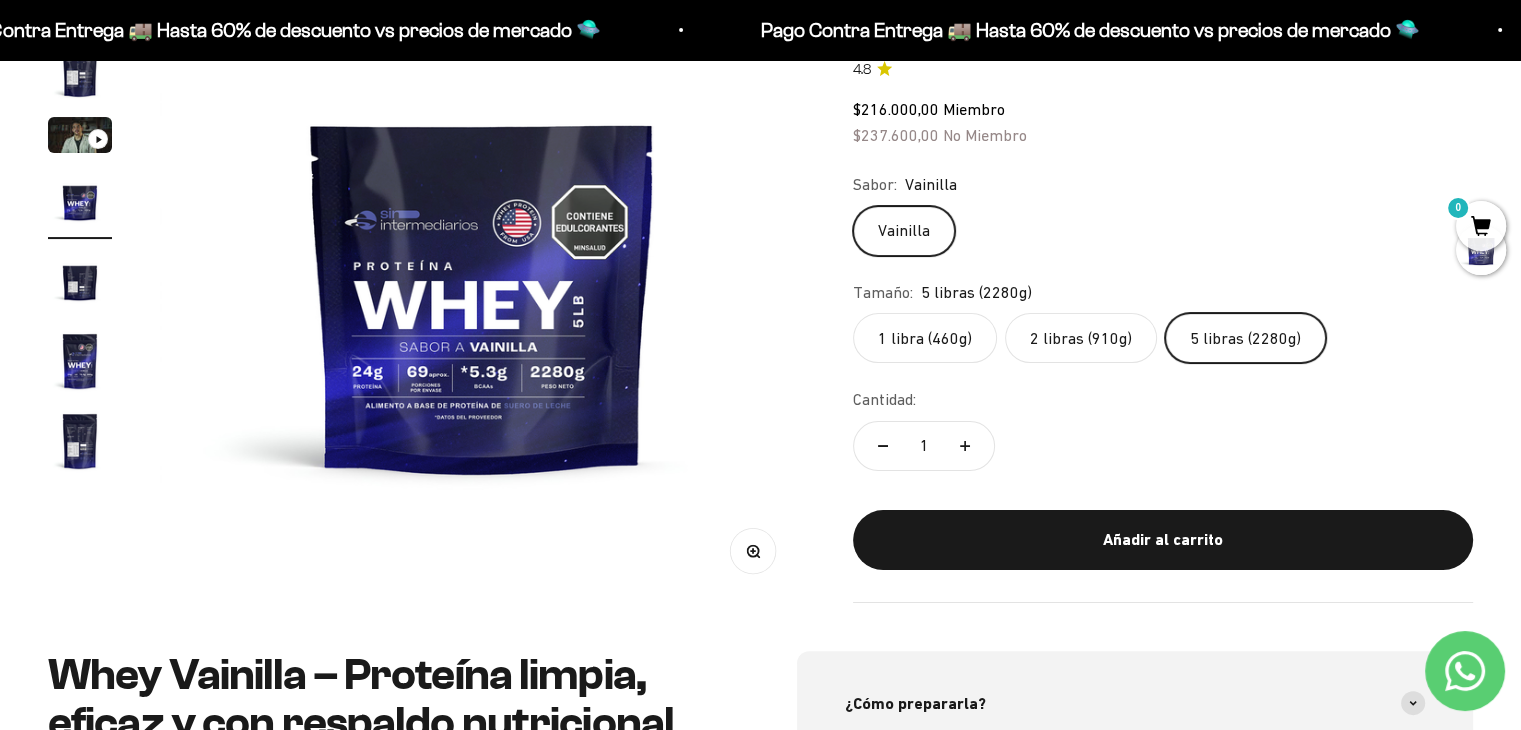 click at bounding box center [482, 279] 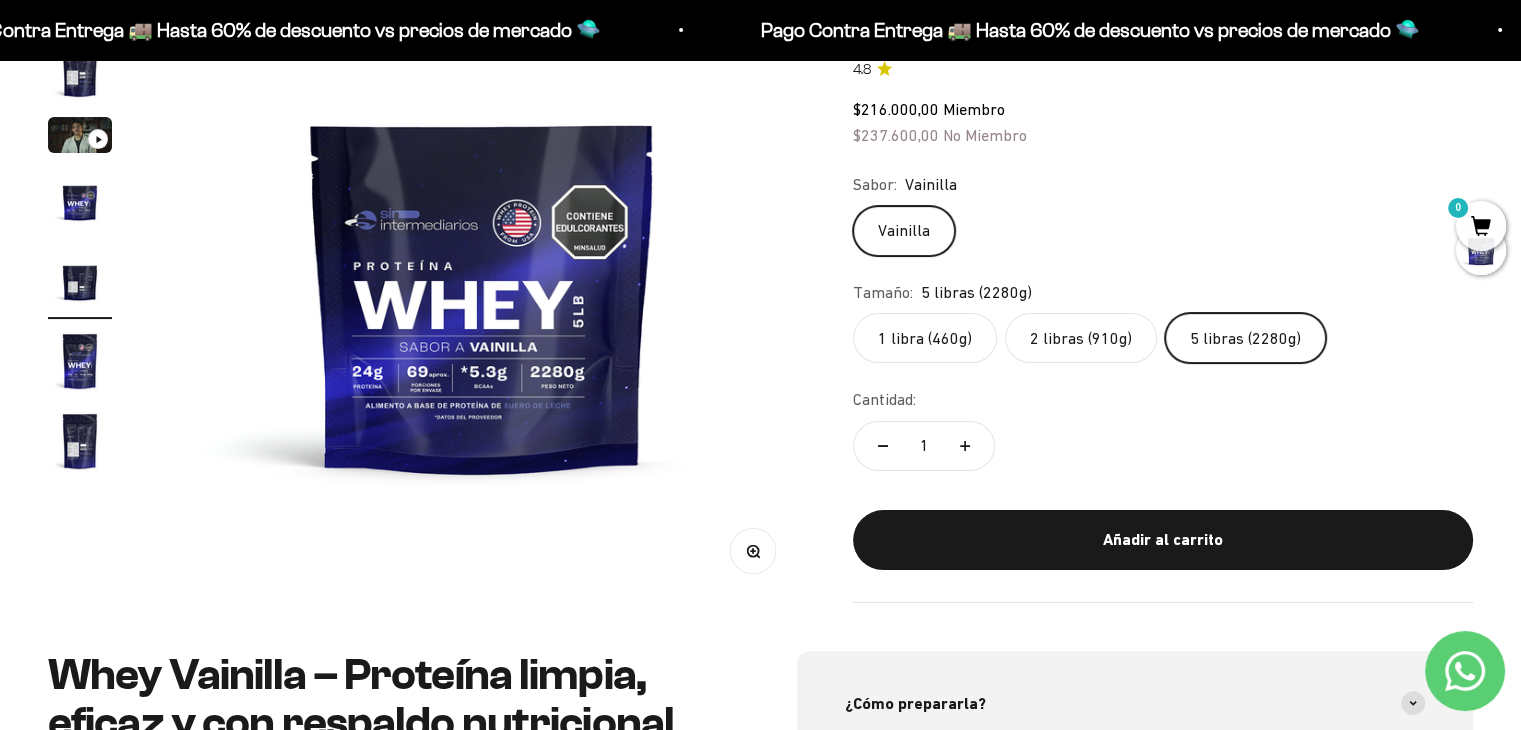 scroll, scrollTop: 0, scrollLeft: 2324, axis: horizontal 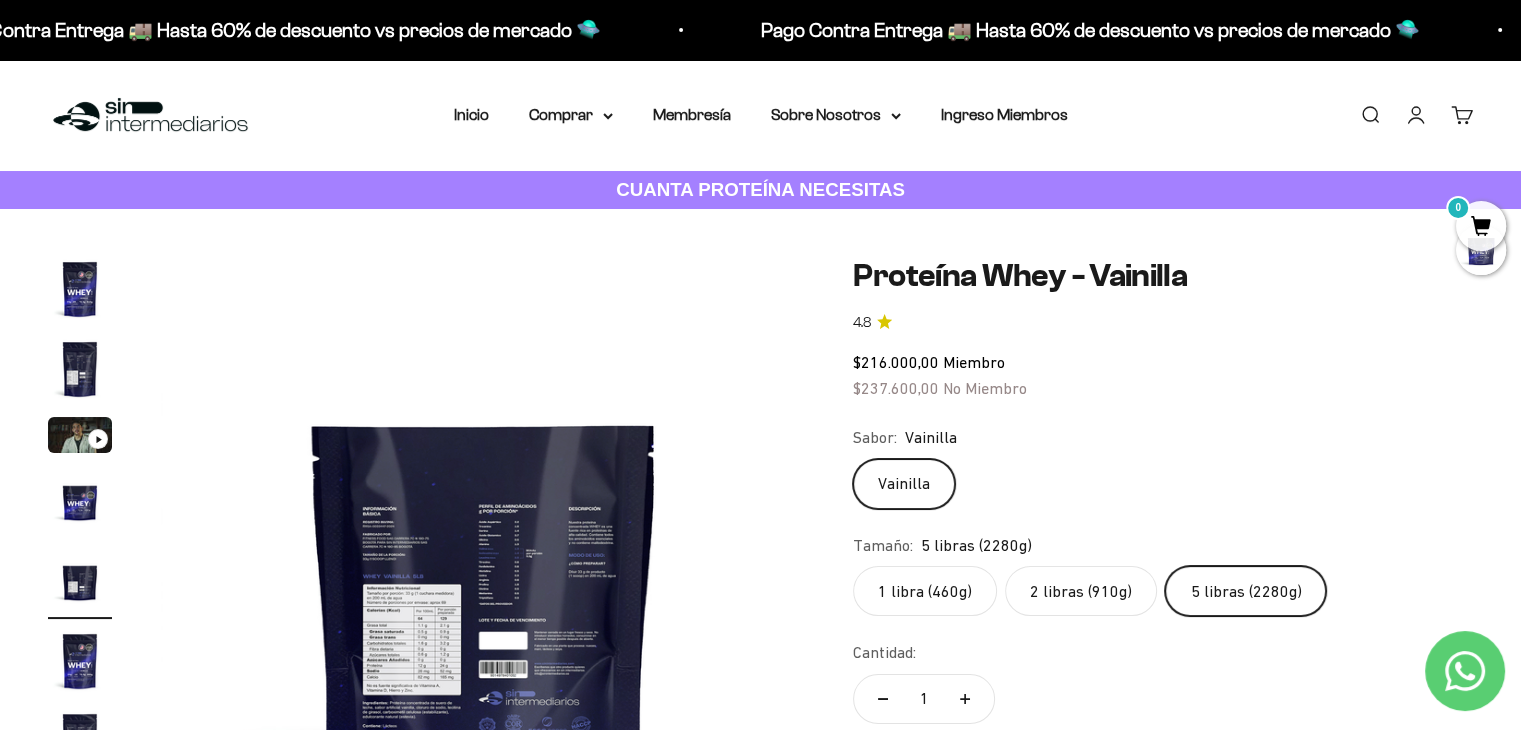 click on "Iniciar sesión" at bounding box center (1416, 115) 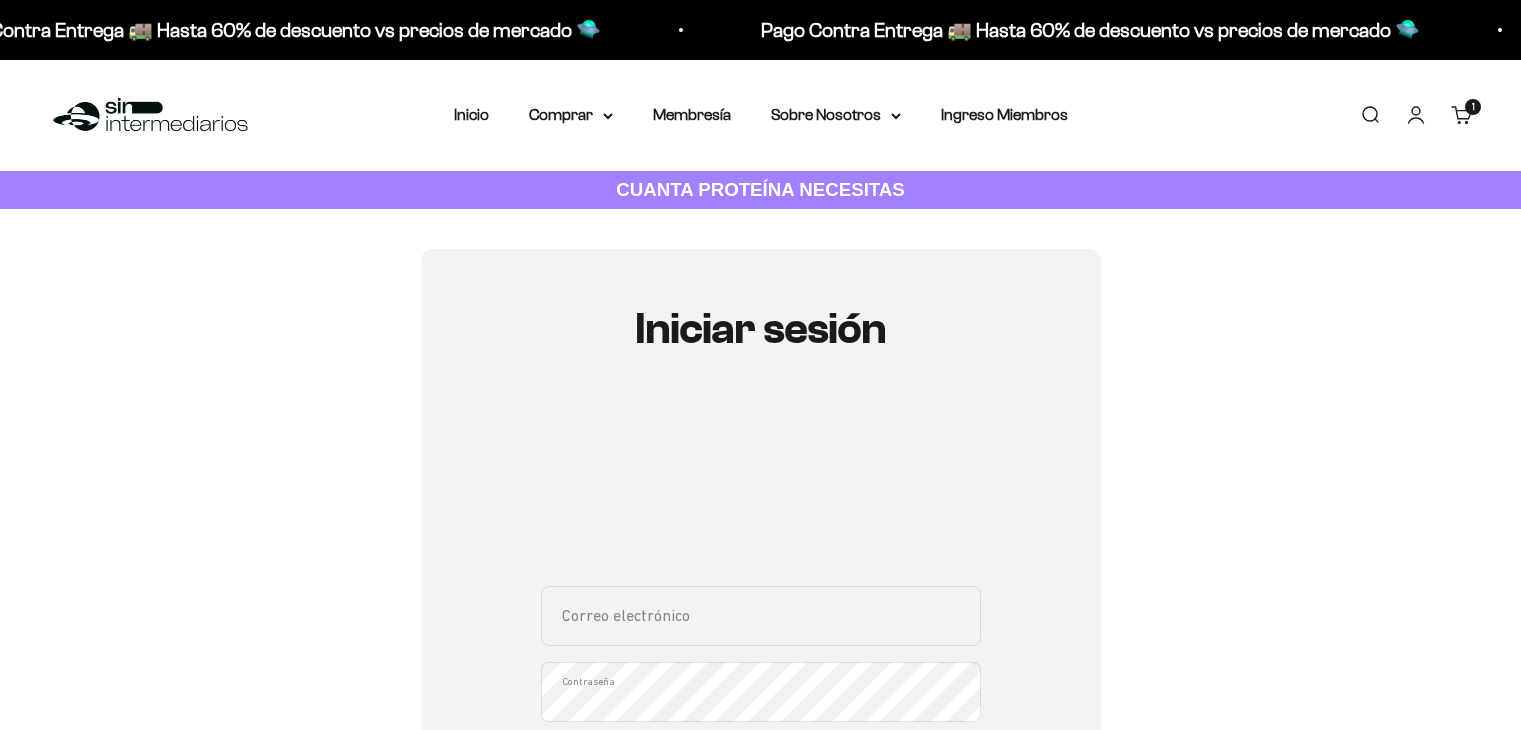 scroll, scrollTop: 0, scrollLeft: 0, axis: both 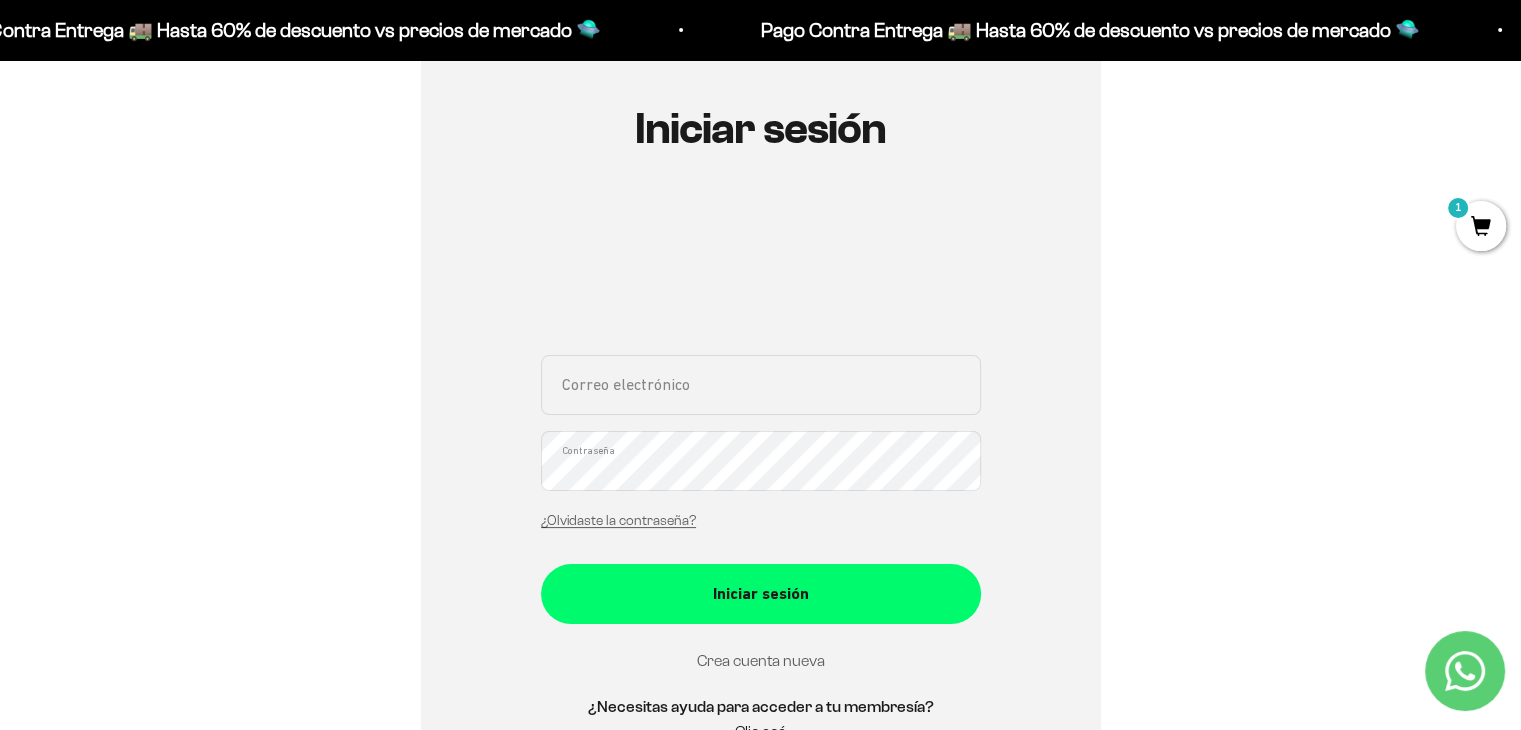 click on "Crea cuenta nueva" at bounding box center [761, 660] 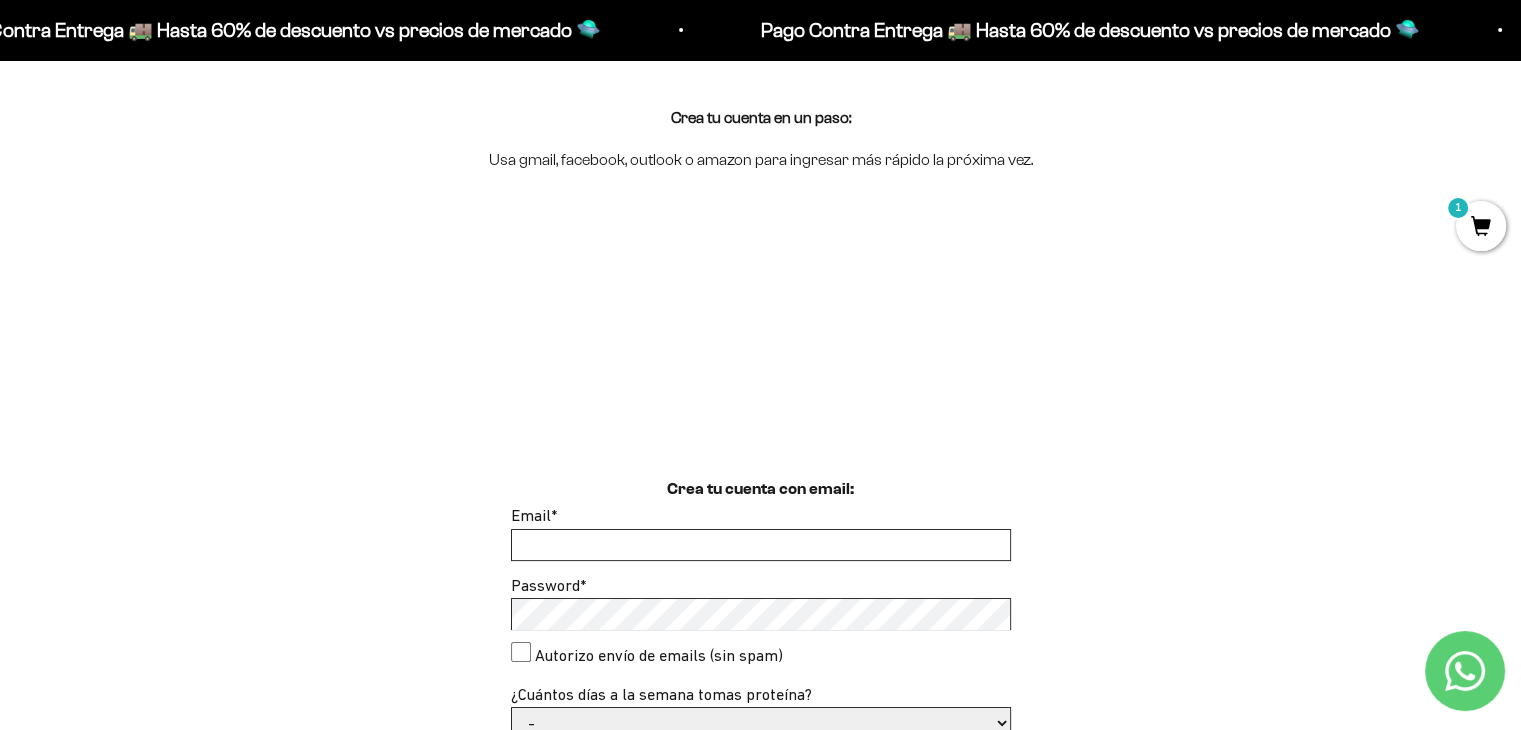 scroll, scrollTop: 300, scrollLeft: 0, axis: vertical 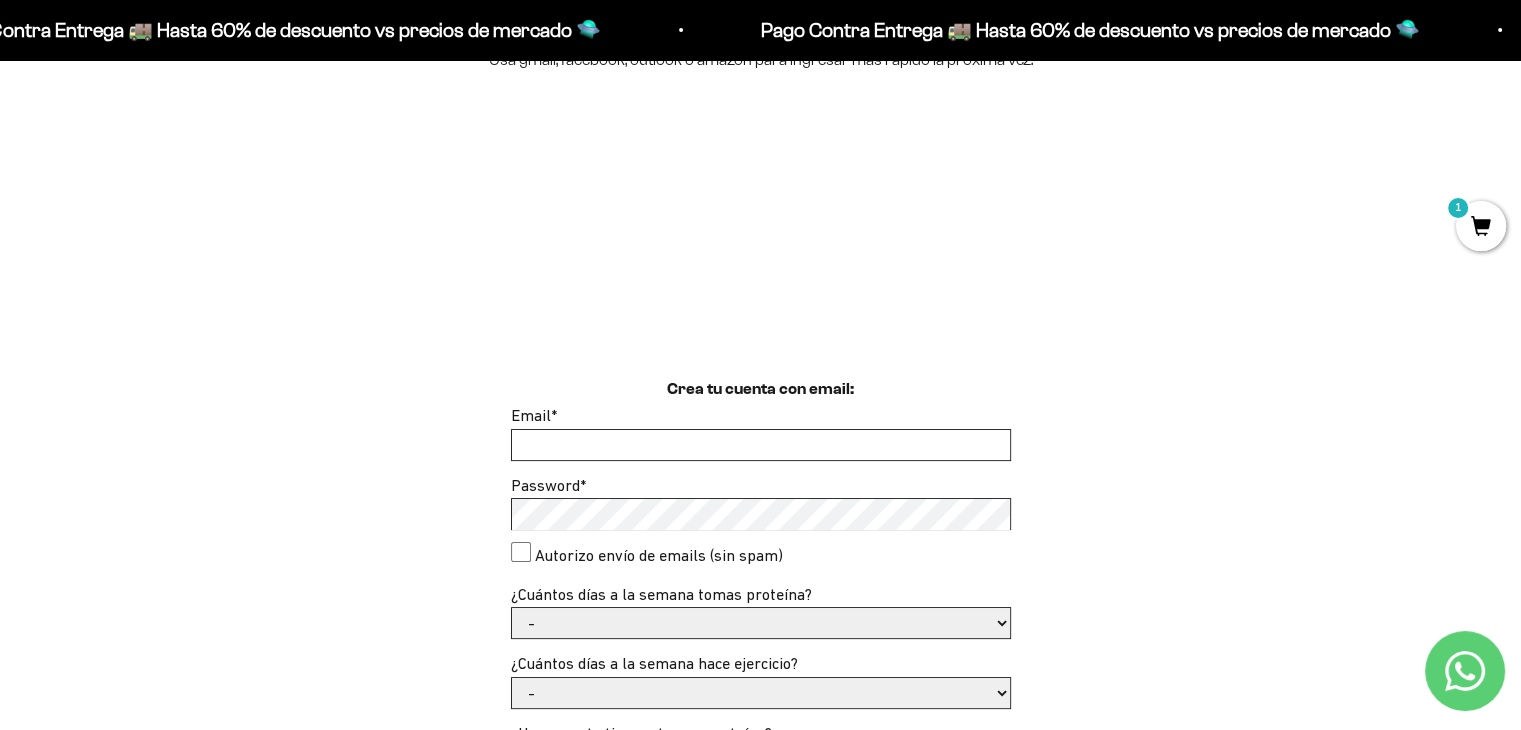 click on "Email
*" at bounding box center (761, 445) 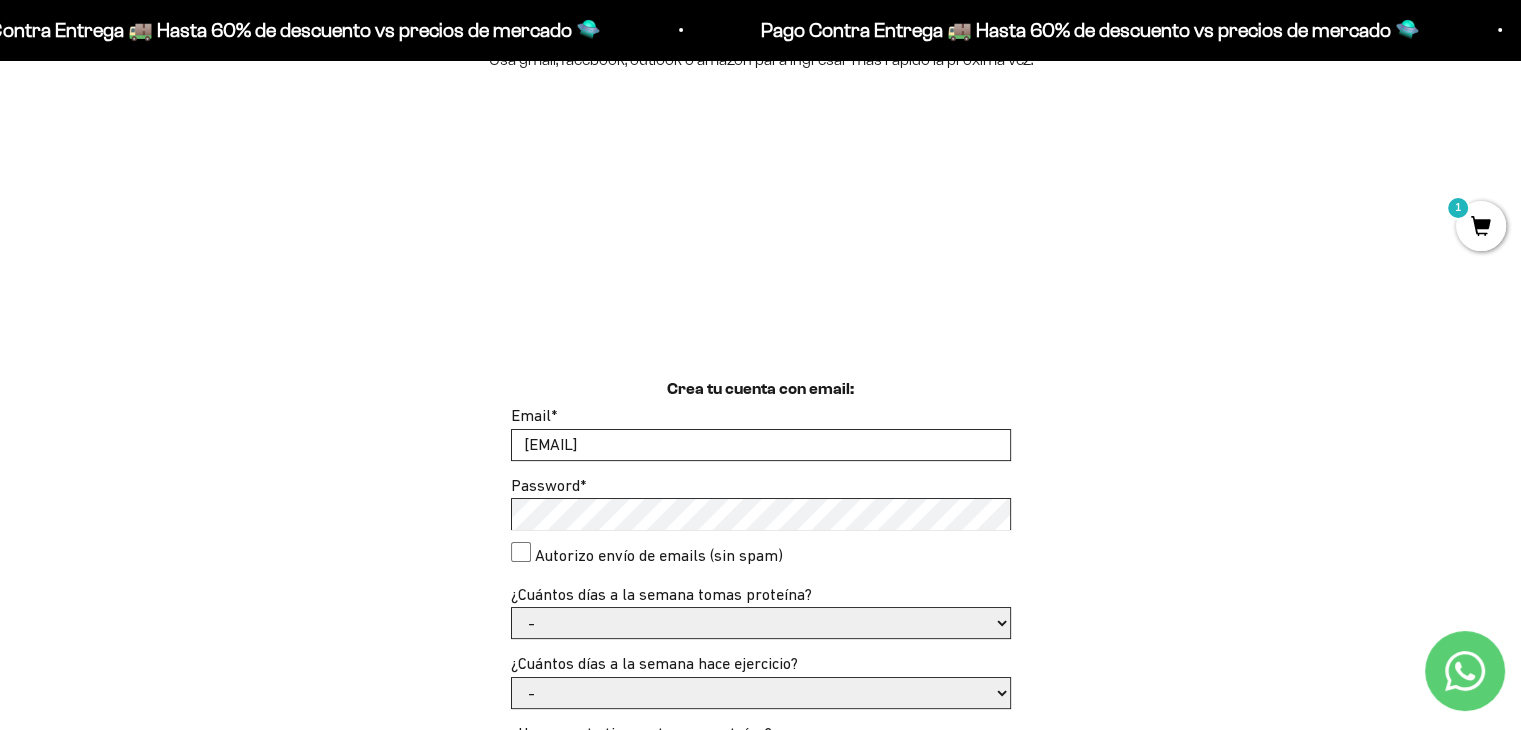 type on "[EMAIL]" 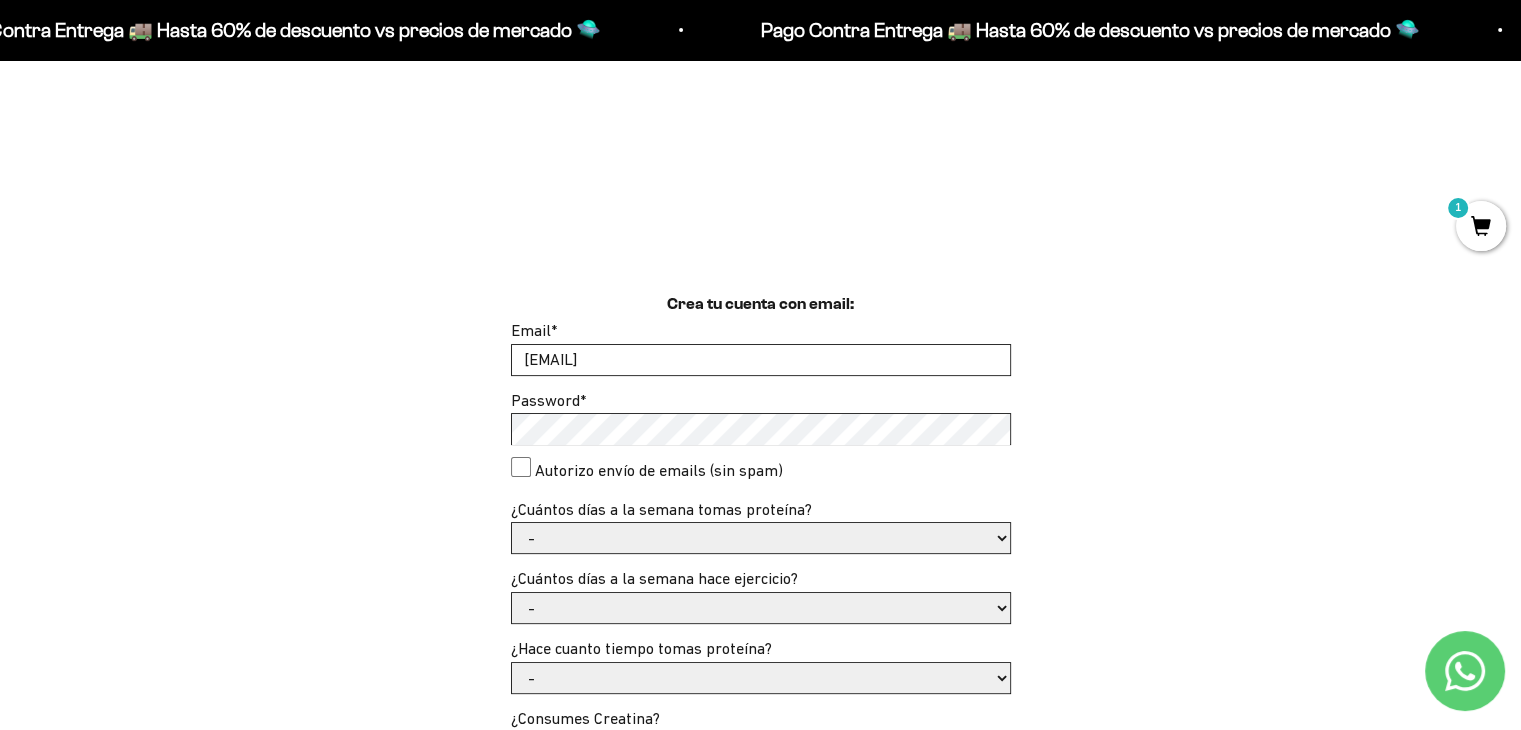 scroll, scrollTop: 500, scrollLeft: 0, axis: vertical 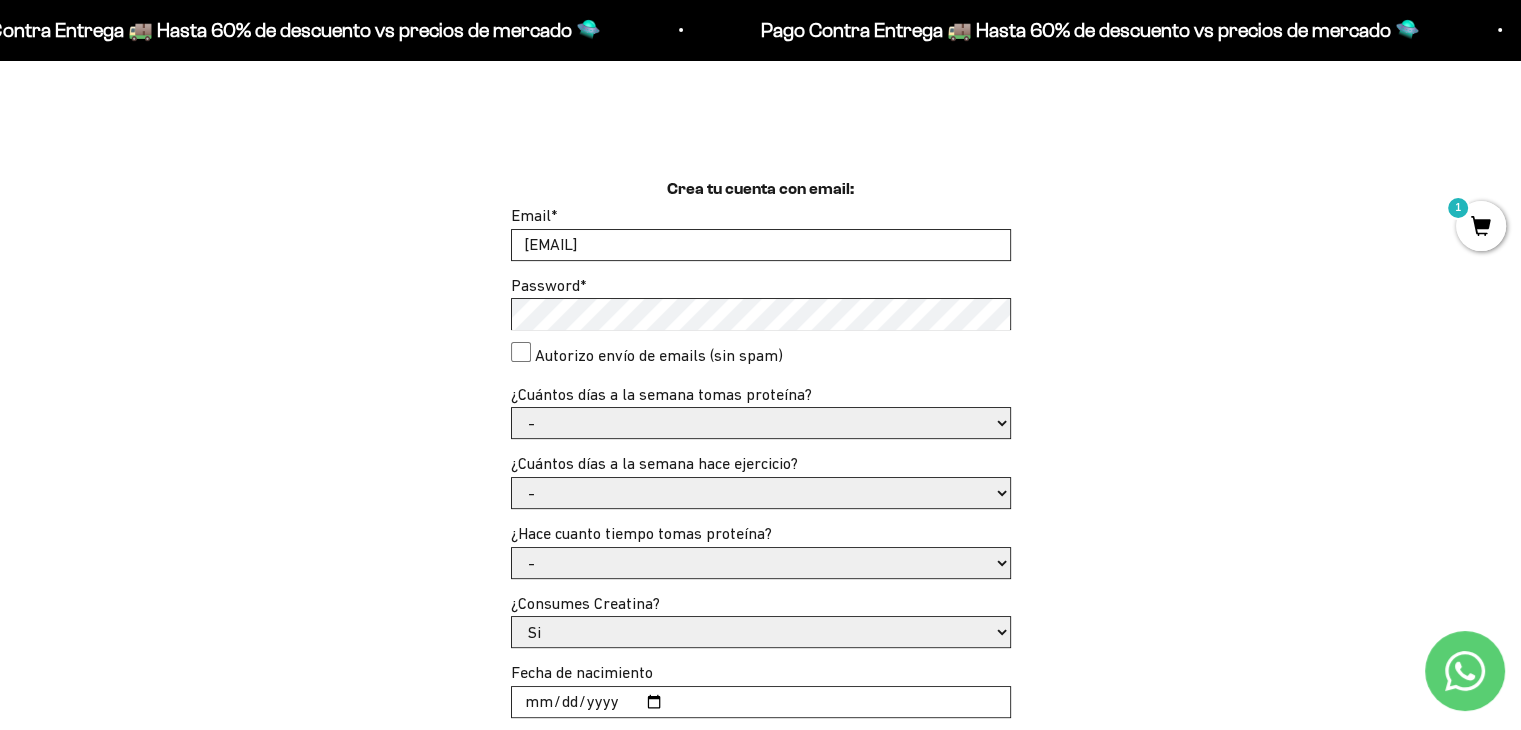click on "-
1 o 2
3 a 5
6 o 7" at bounding box center [761, 423] 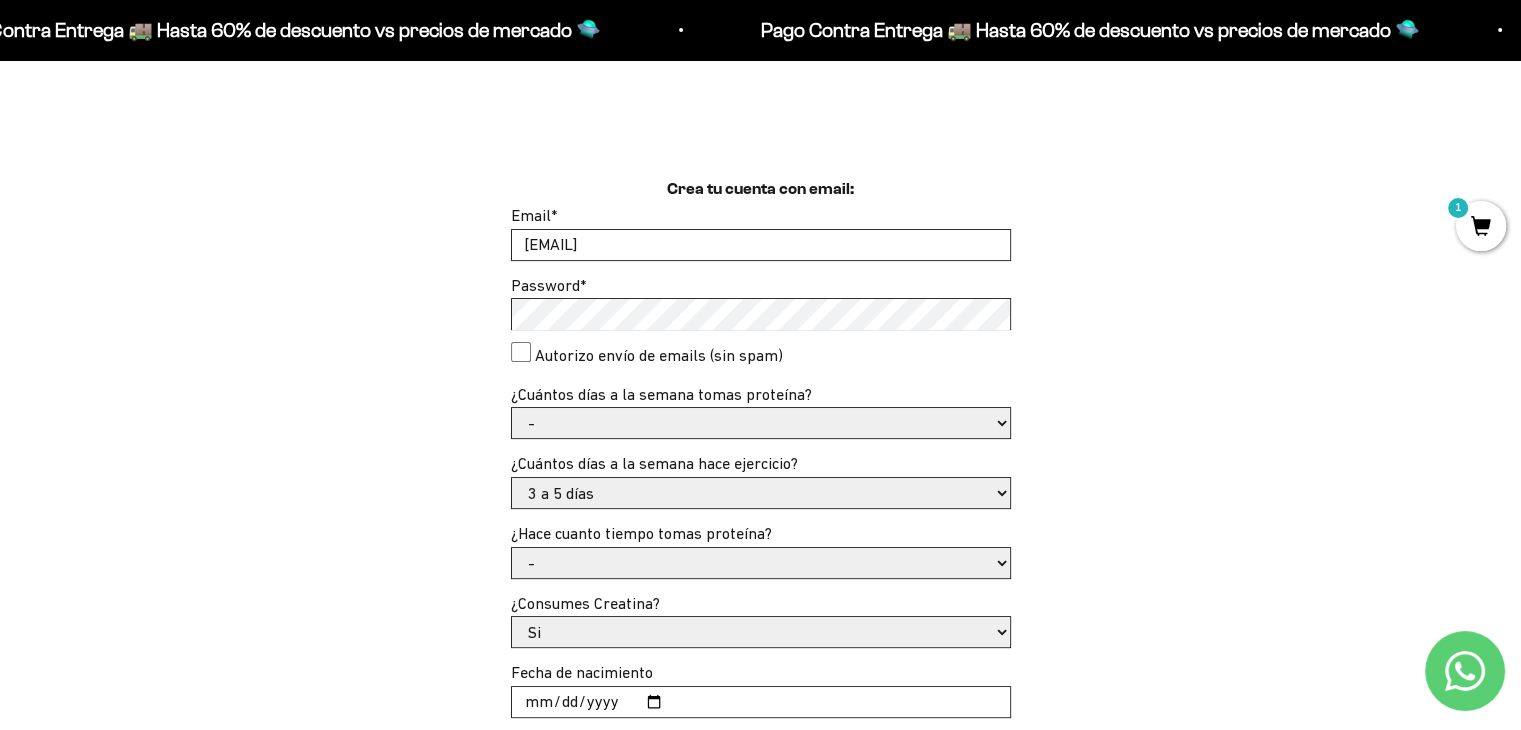 click on "-
No hago
1 a 2 días
3 a 5 días
6 o 7 días" at bounding box center (761, 493) 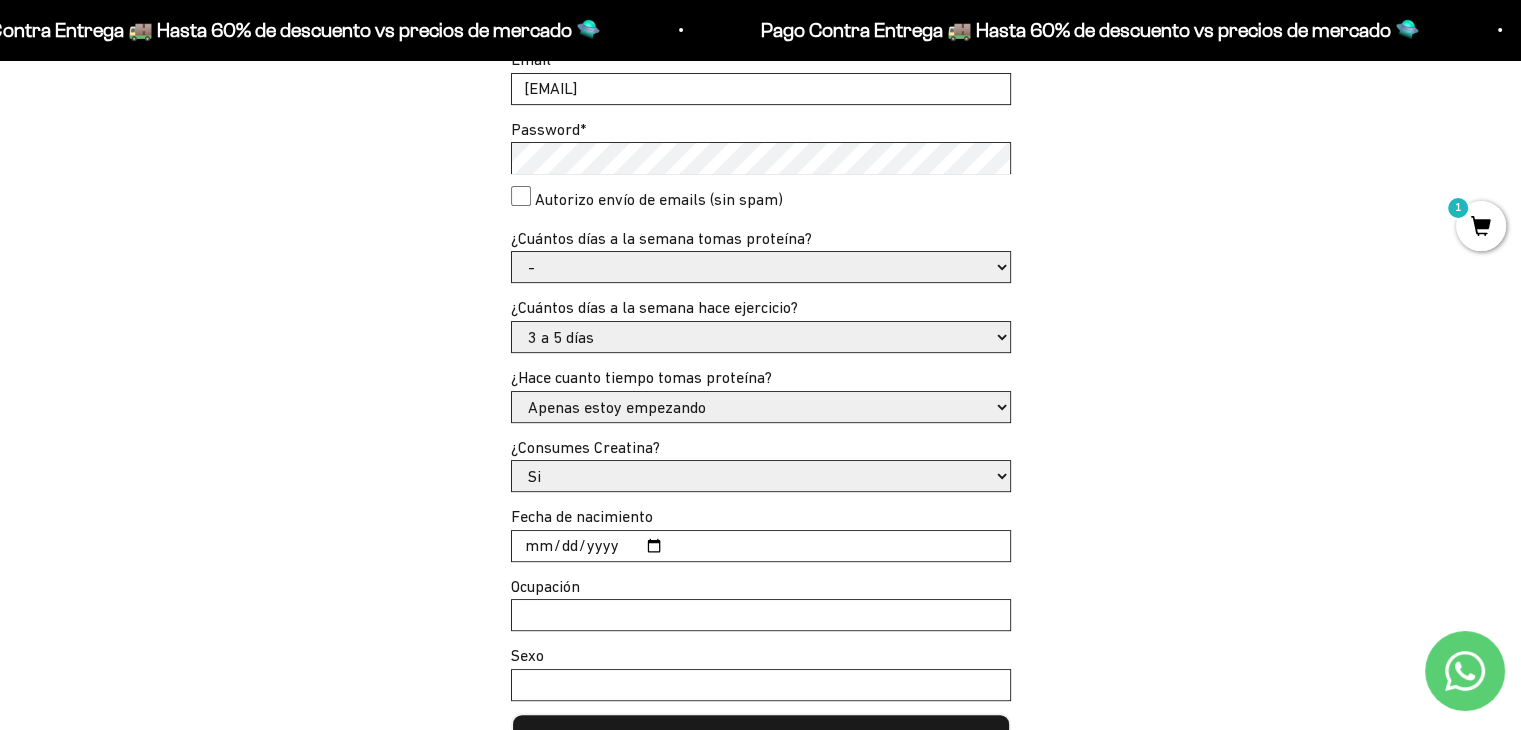 scroll, scrollTop: 700, scrollLeft: 0, axis: vertical 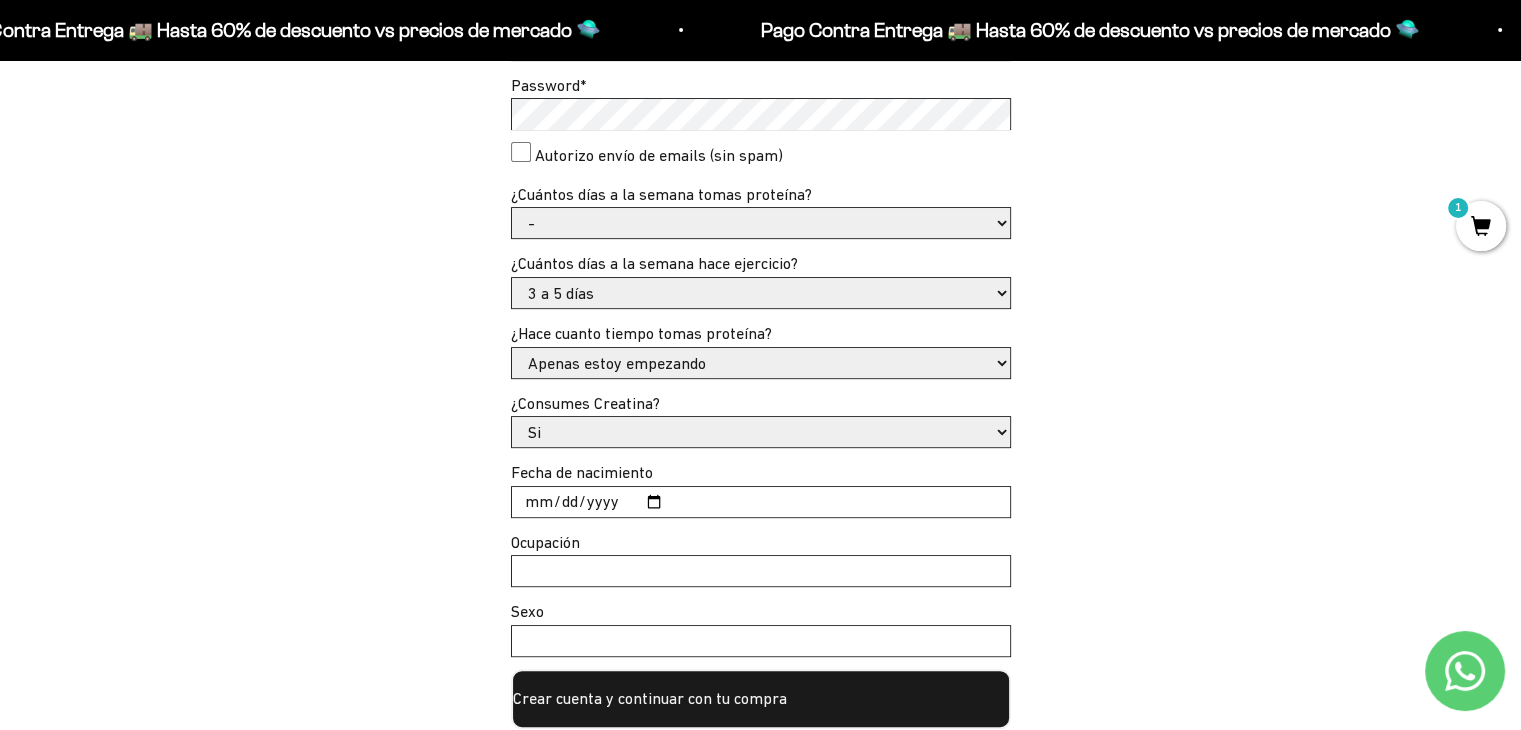 click on "Si
No" at bounding box center (761, 432) 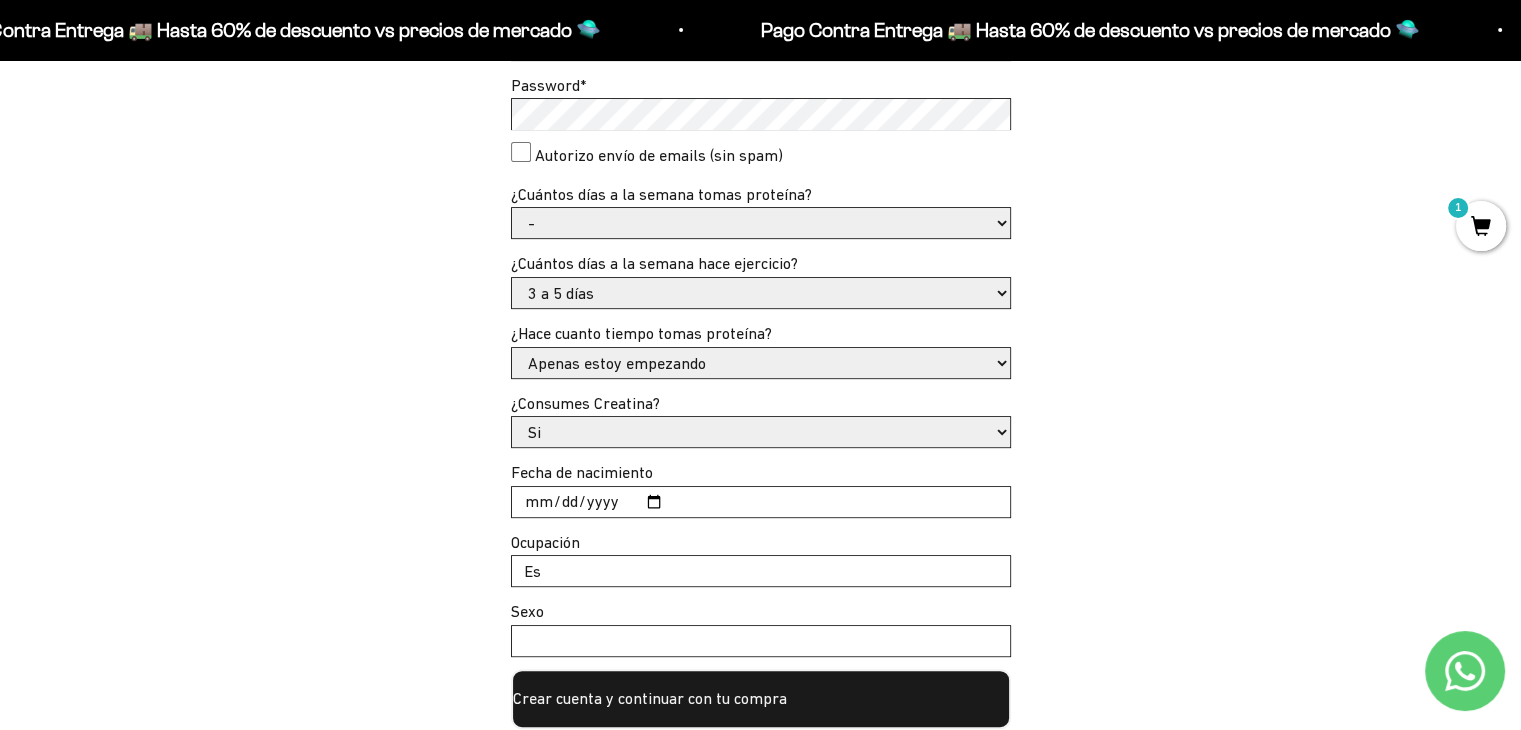 type on "E" 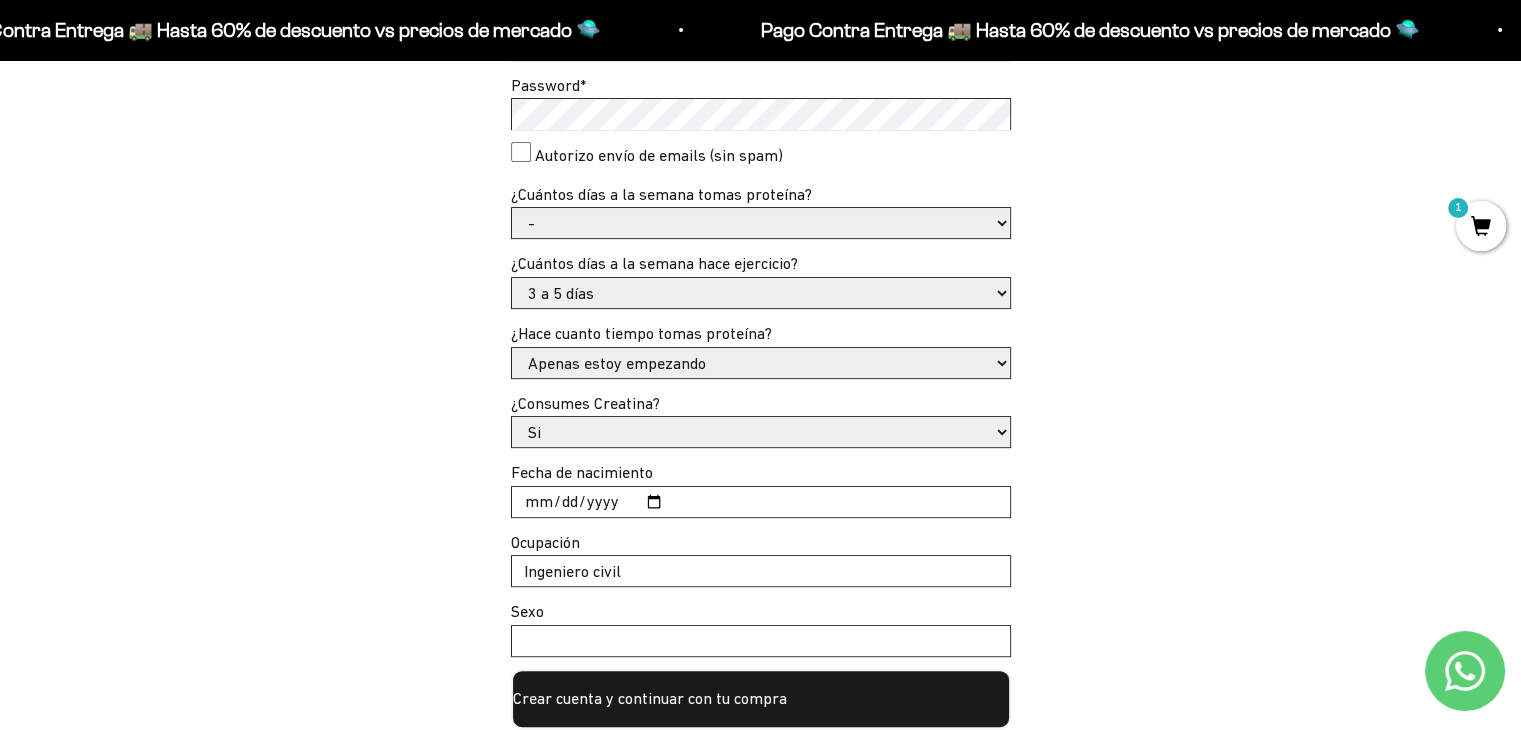 type on "Ingeniero civil" 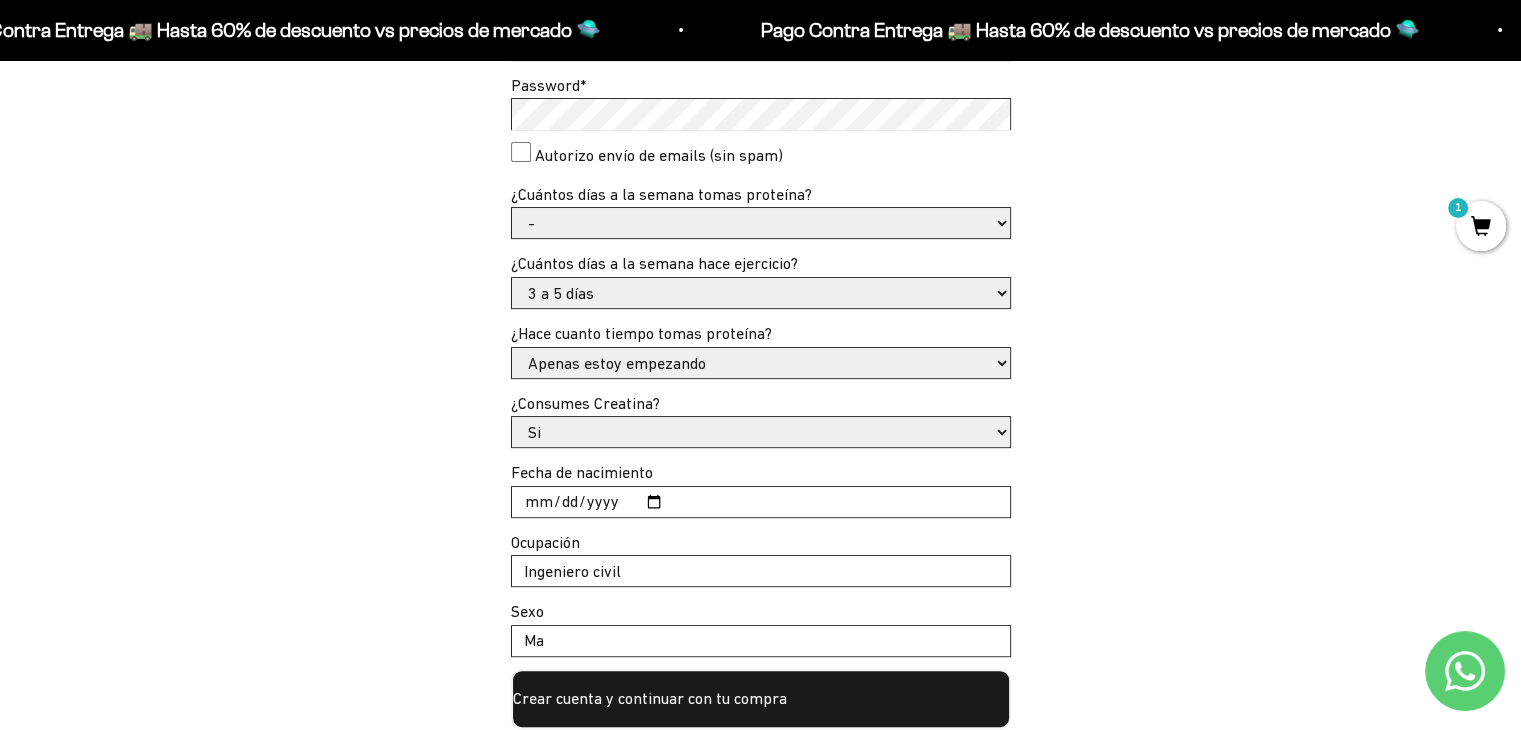 type on "M" 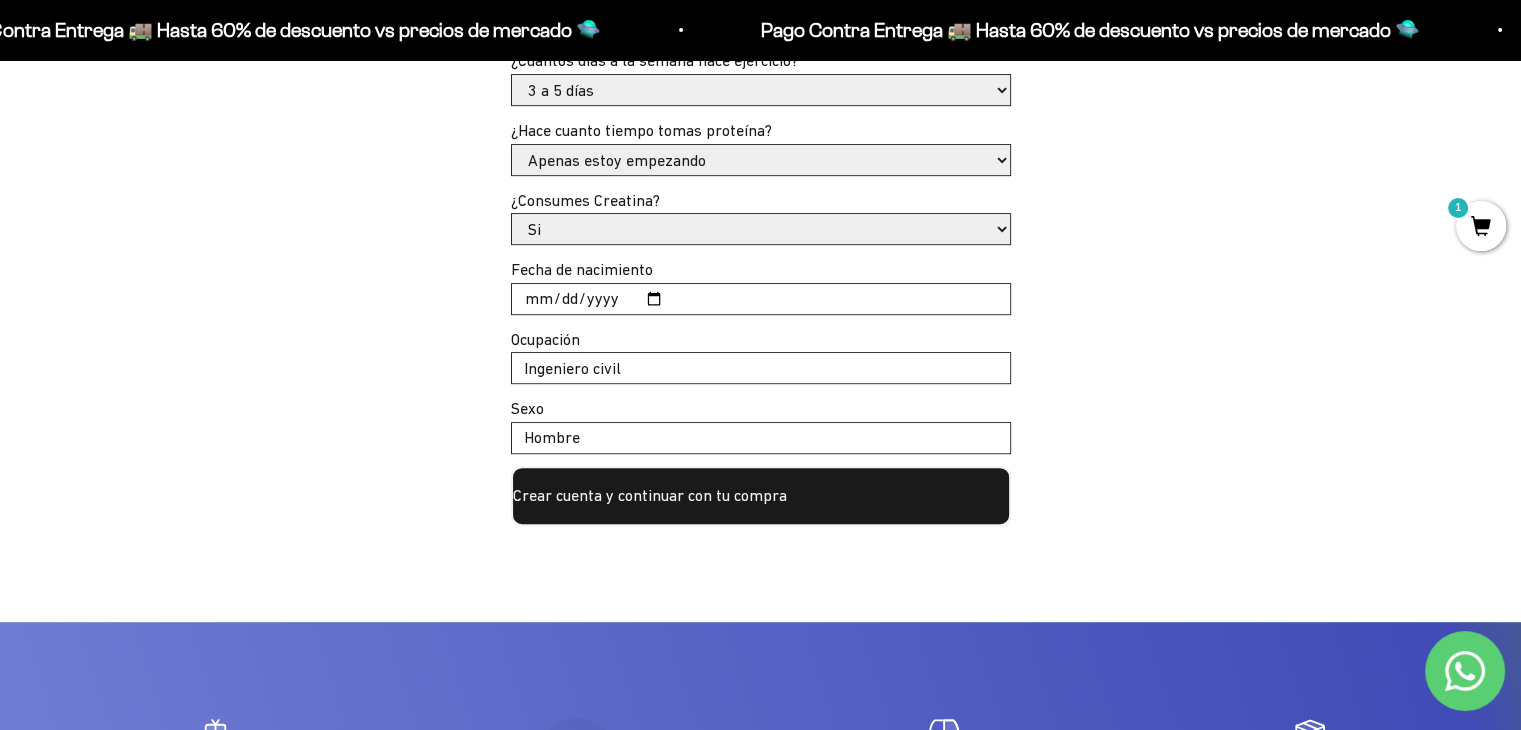 scroll, scrollTop: 1000, scrollLeft: 0, axis: vertical 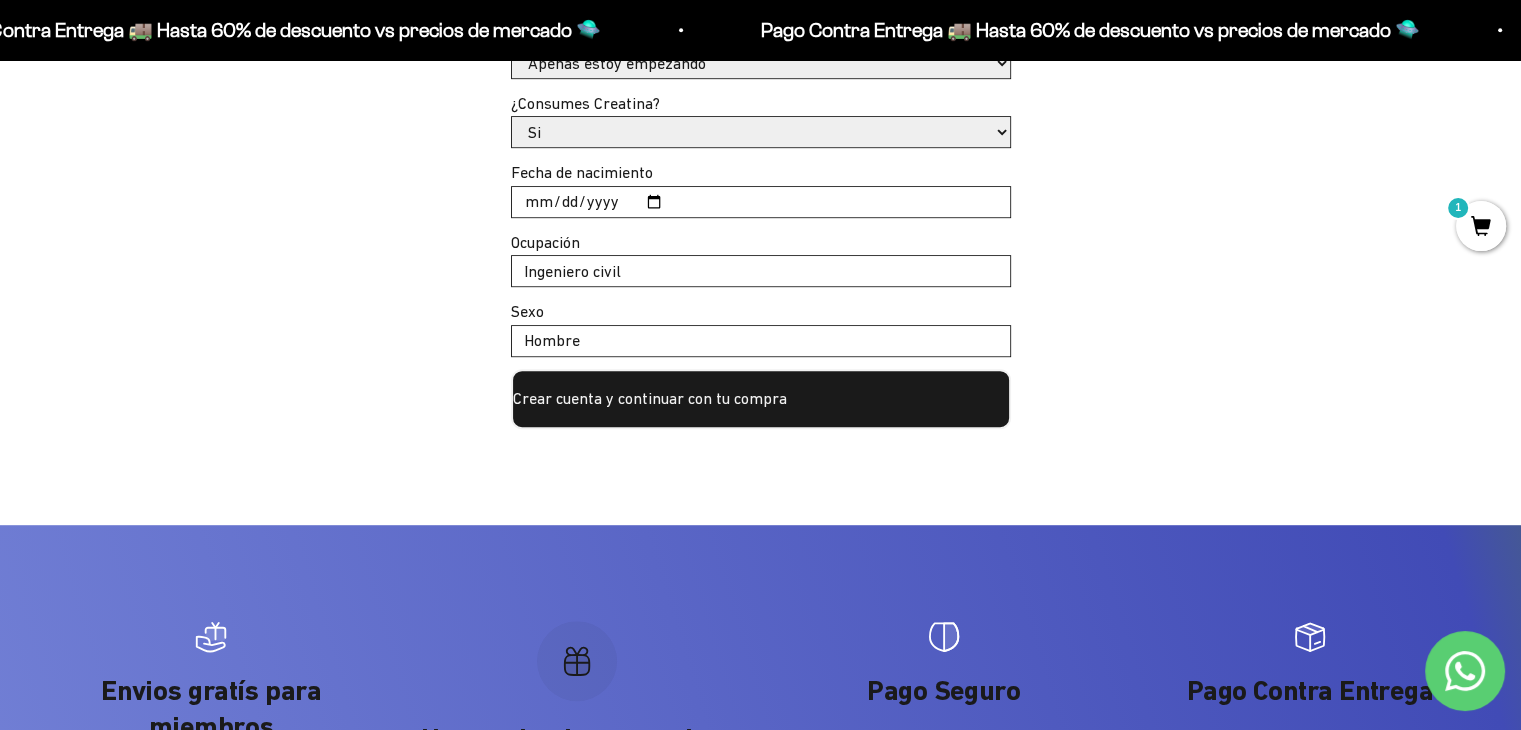 type on "Hombre" 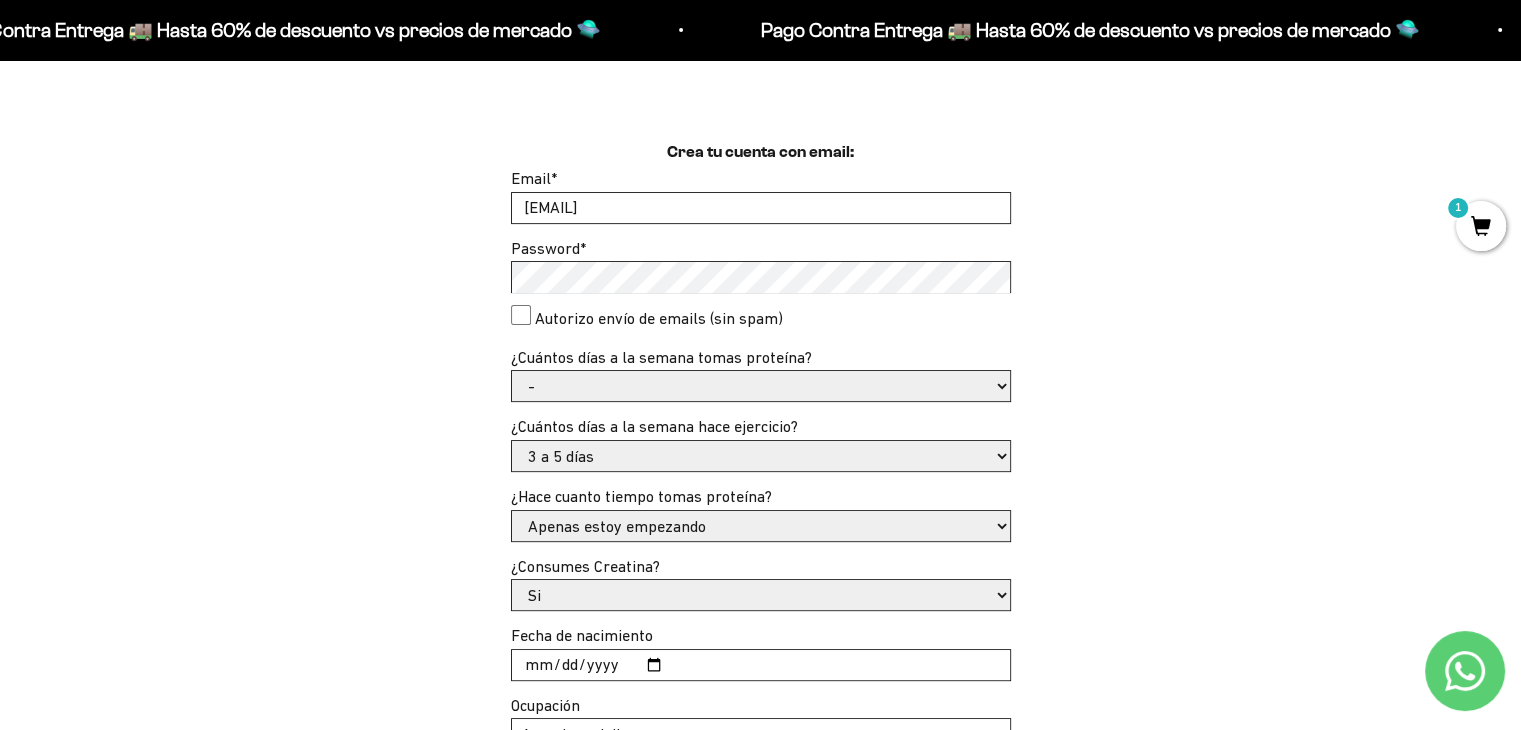 scroll, scrollTop: 500, scrollLeft: 0, axis: vertical 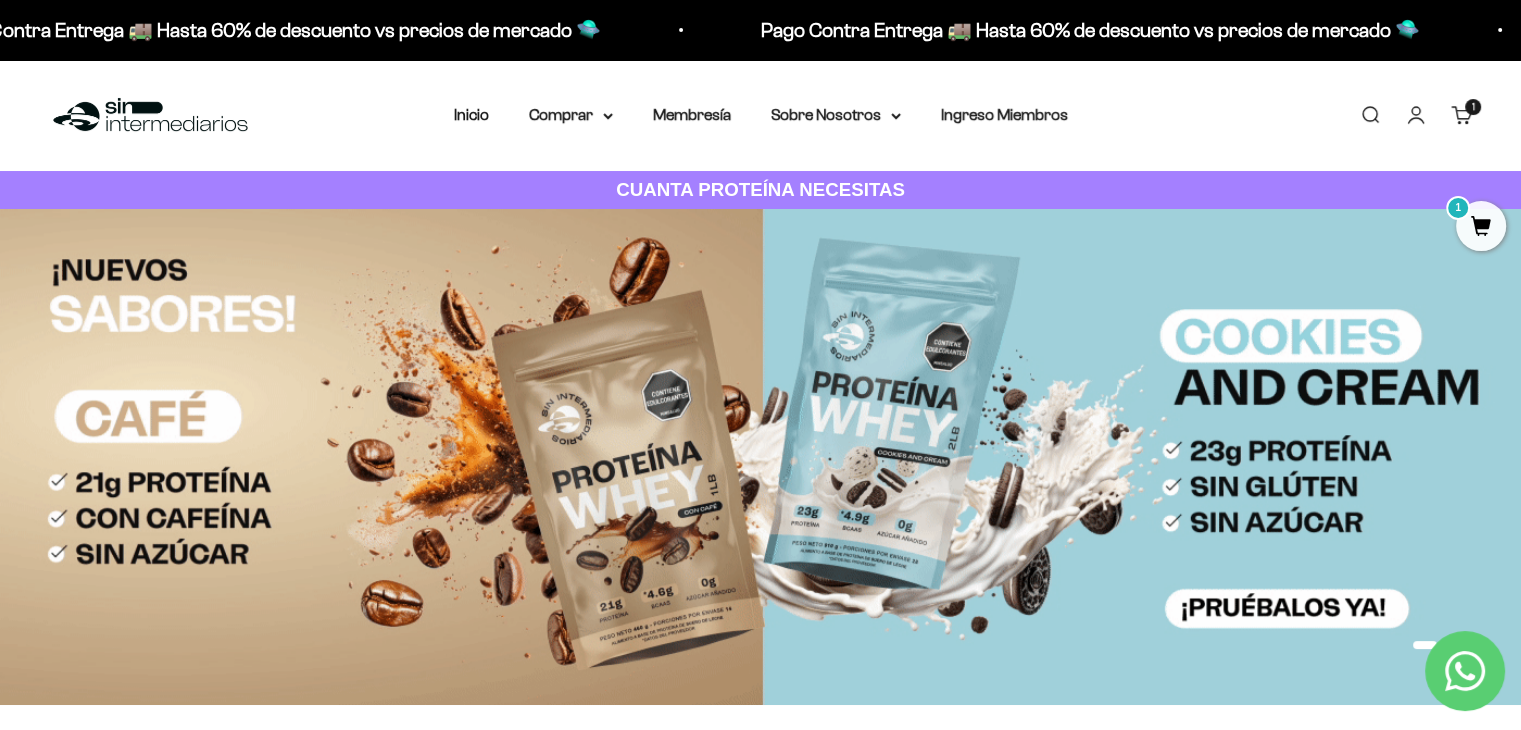 click on "Carrito
1 artículo
1" at bounding box center [1462, 115] 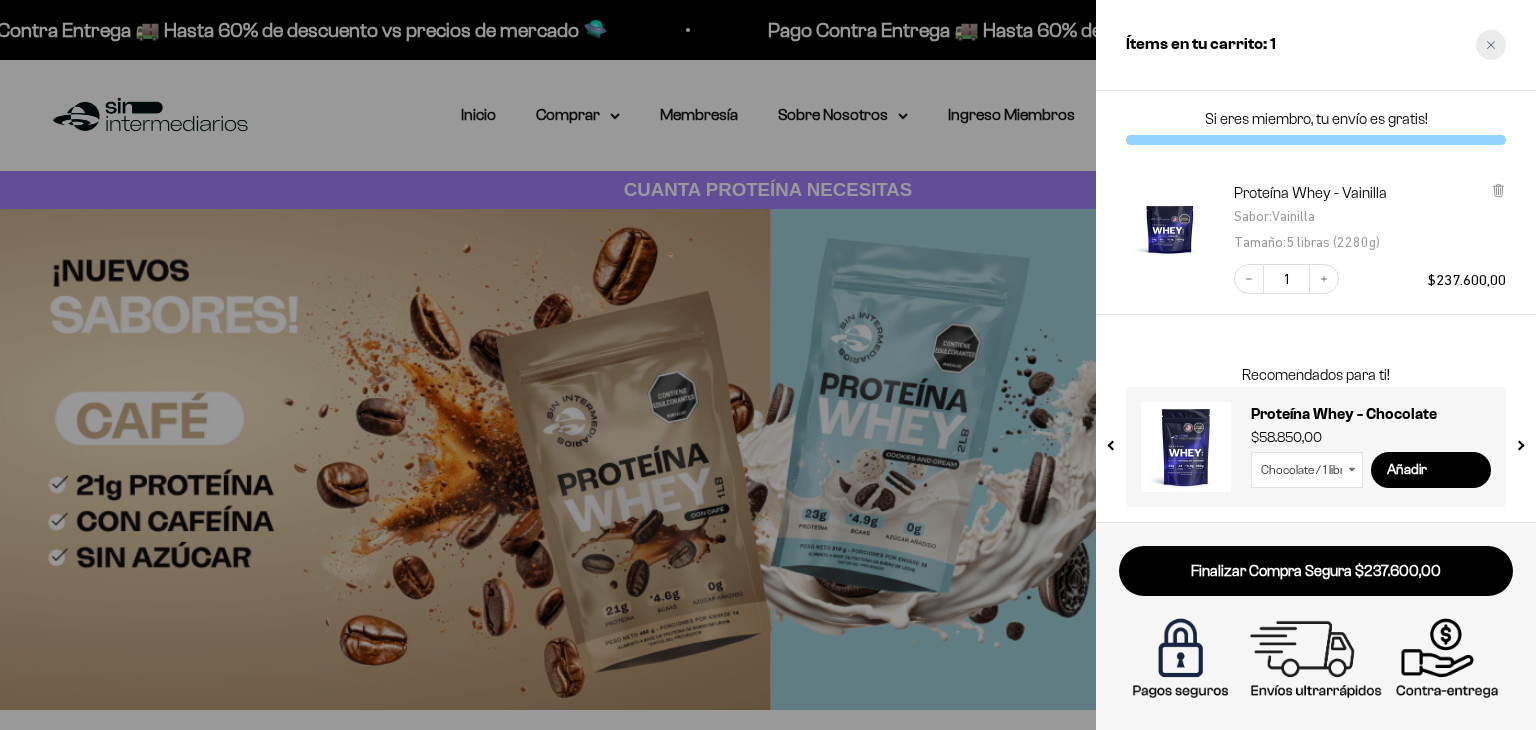 click 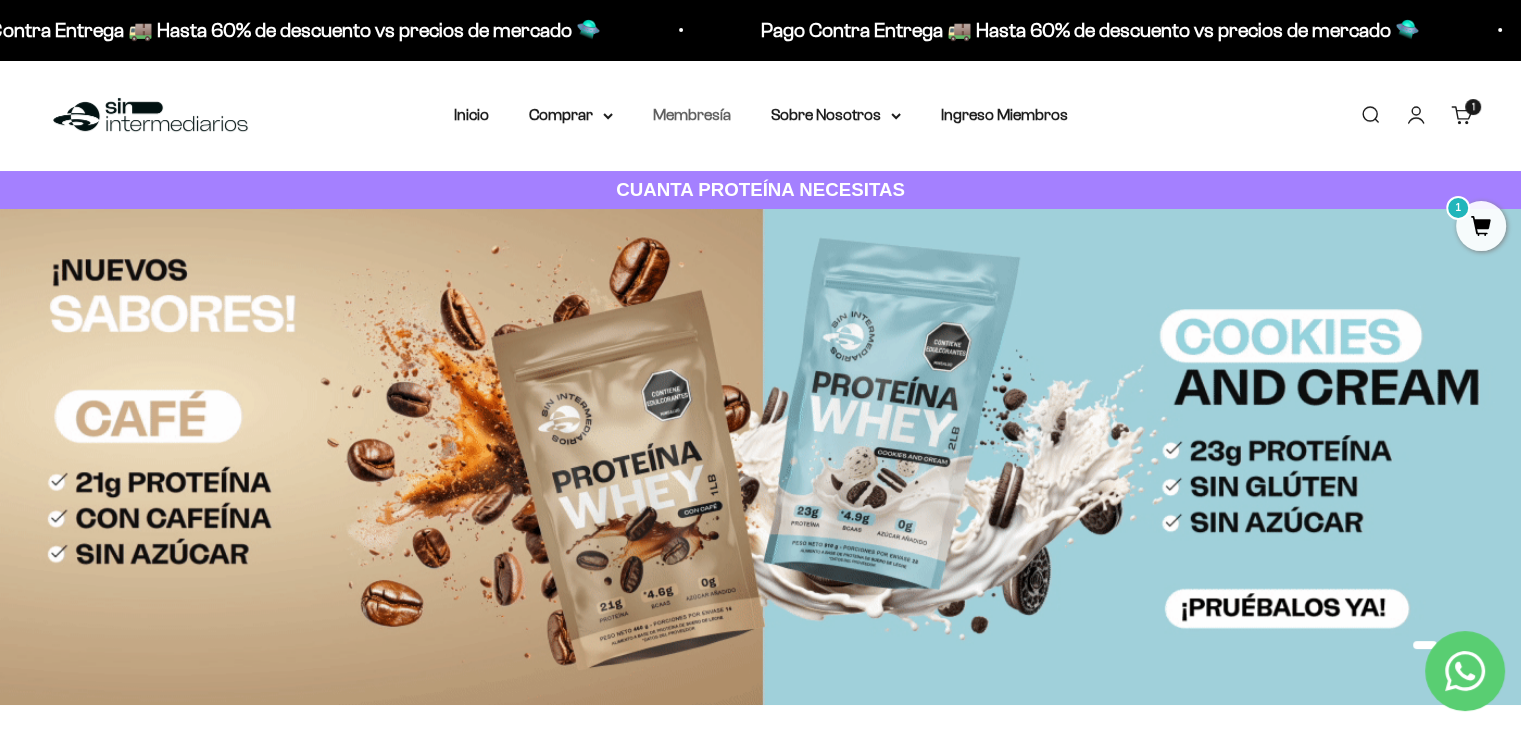 click on "Membresía" at bounding box center [692, 114] 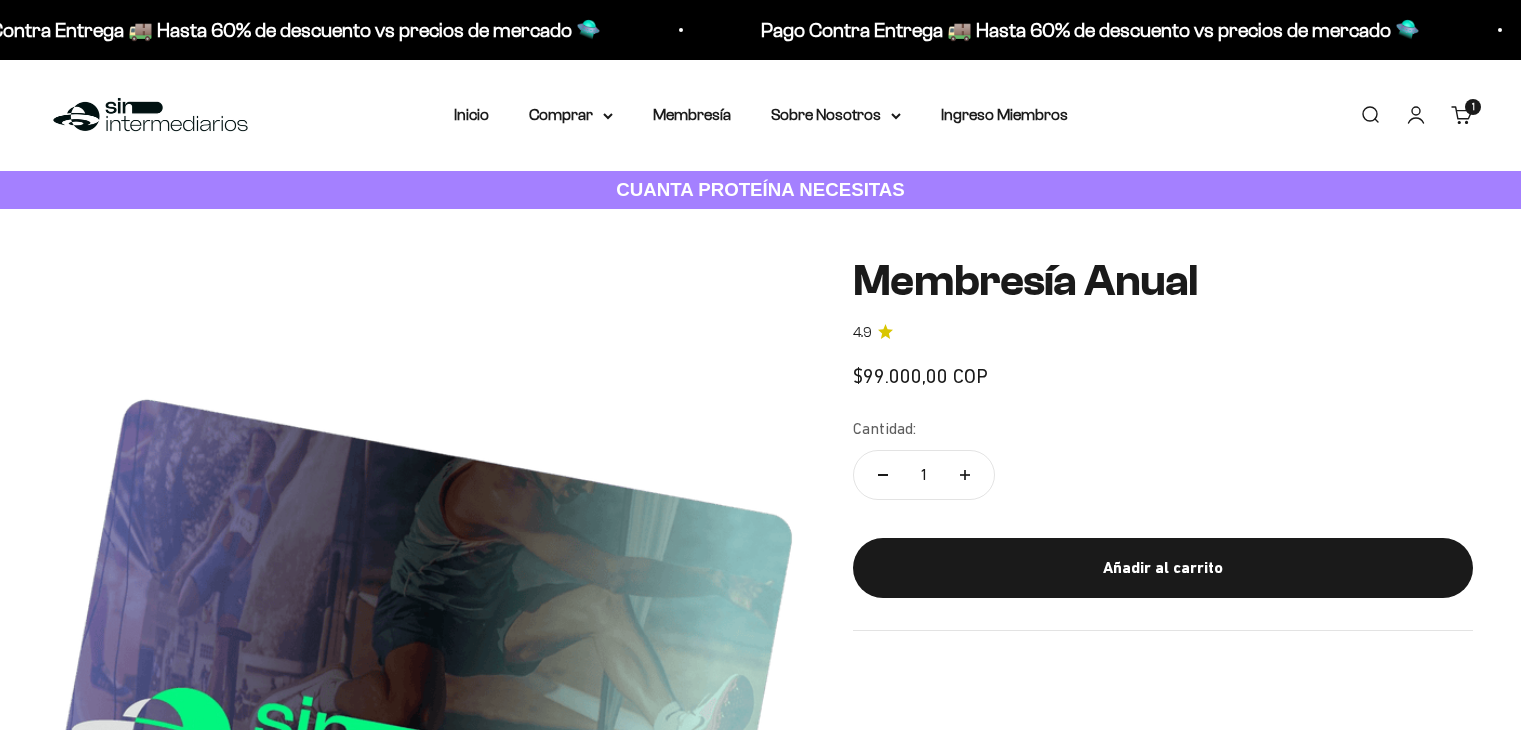 scroll, scrollTop: 0, scrollLeft: 0, axis: both 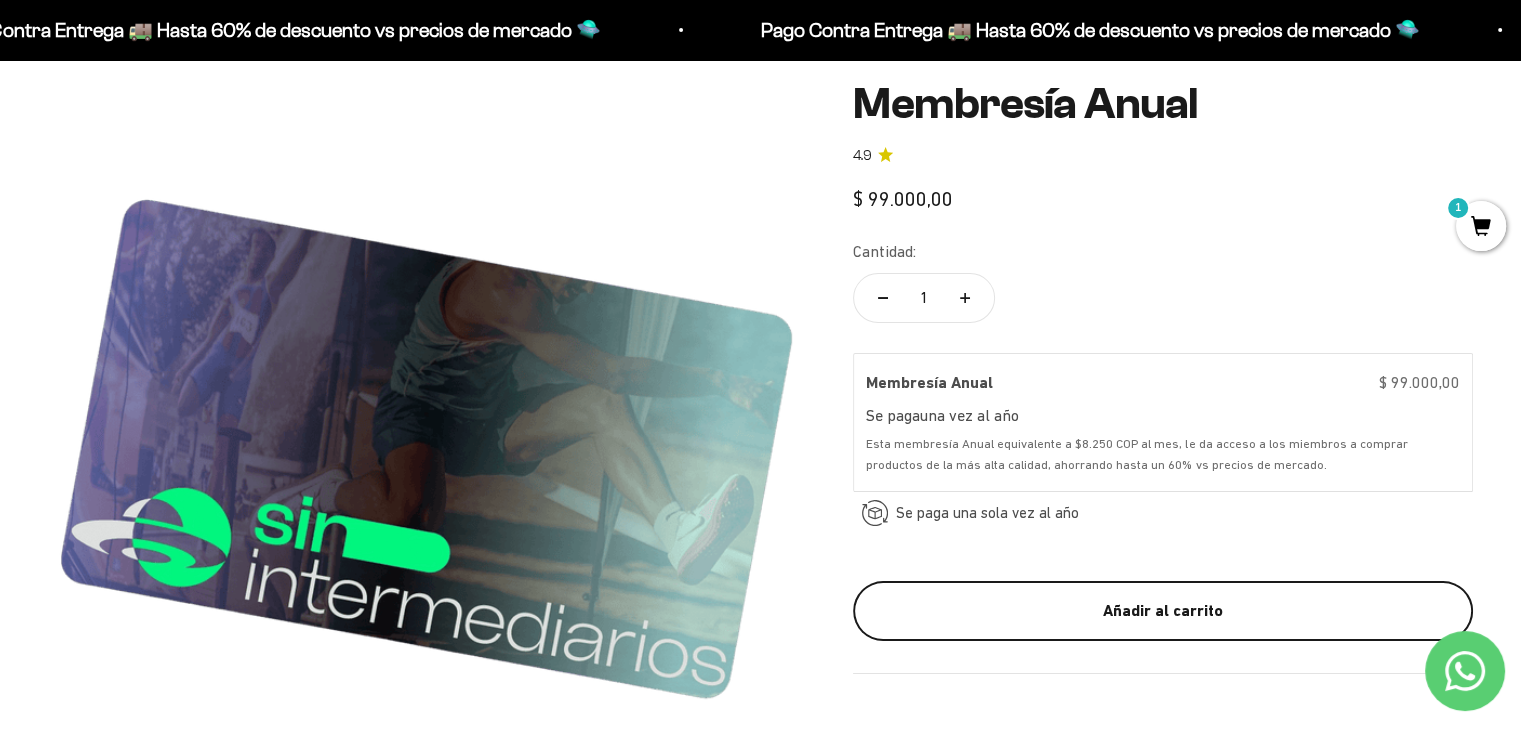 click on "Añadir al carrito" at bounding box center [1163, 611] 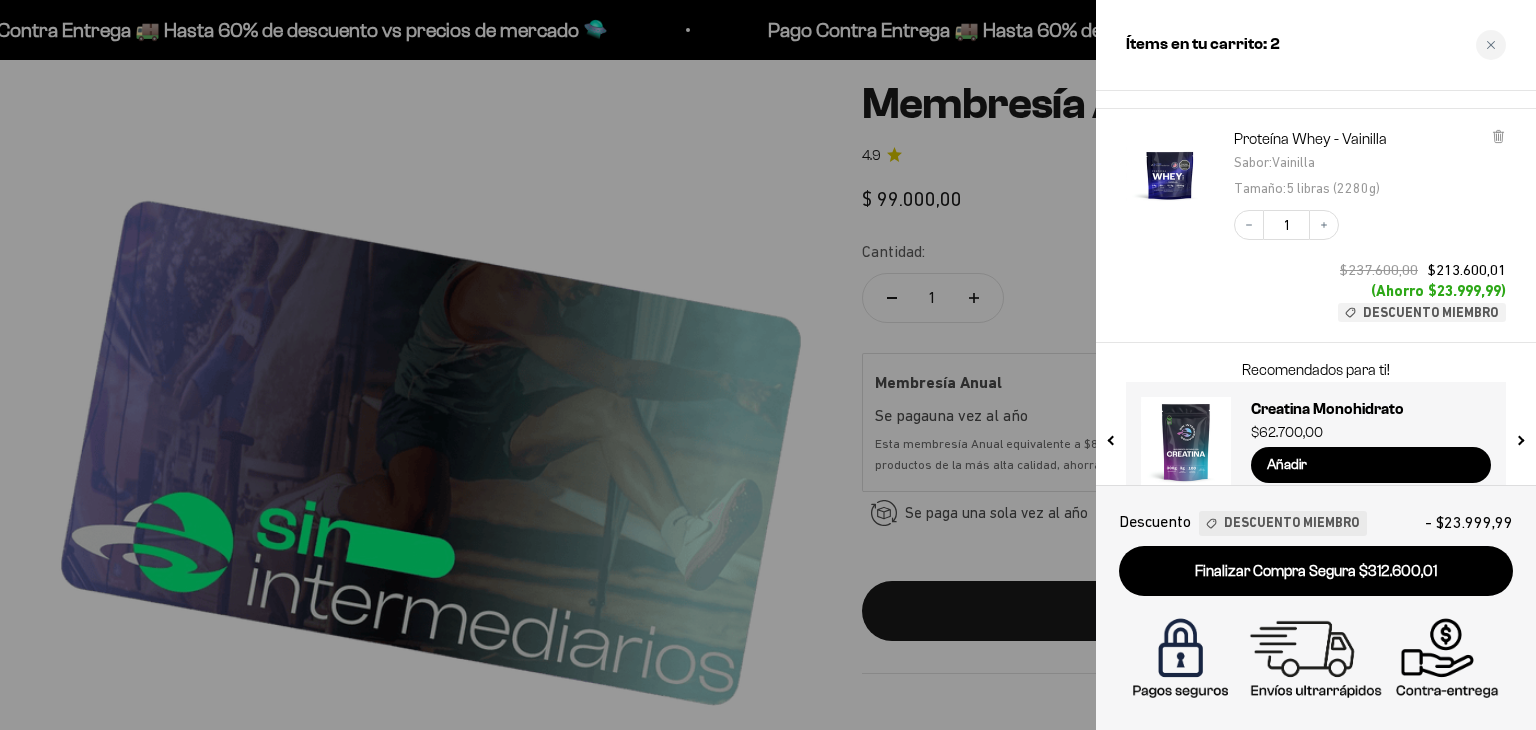 scroll, scrollTop: 200, scrollLeft: 0, axis: vertical 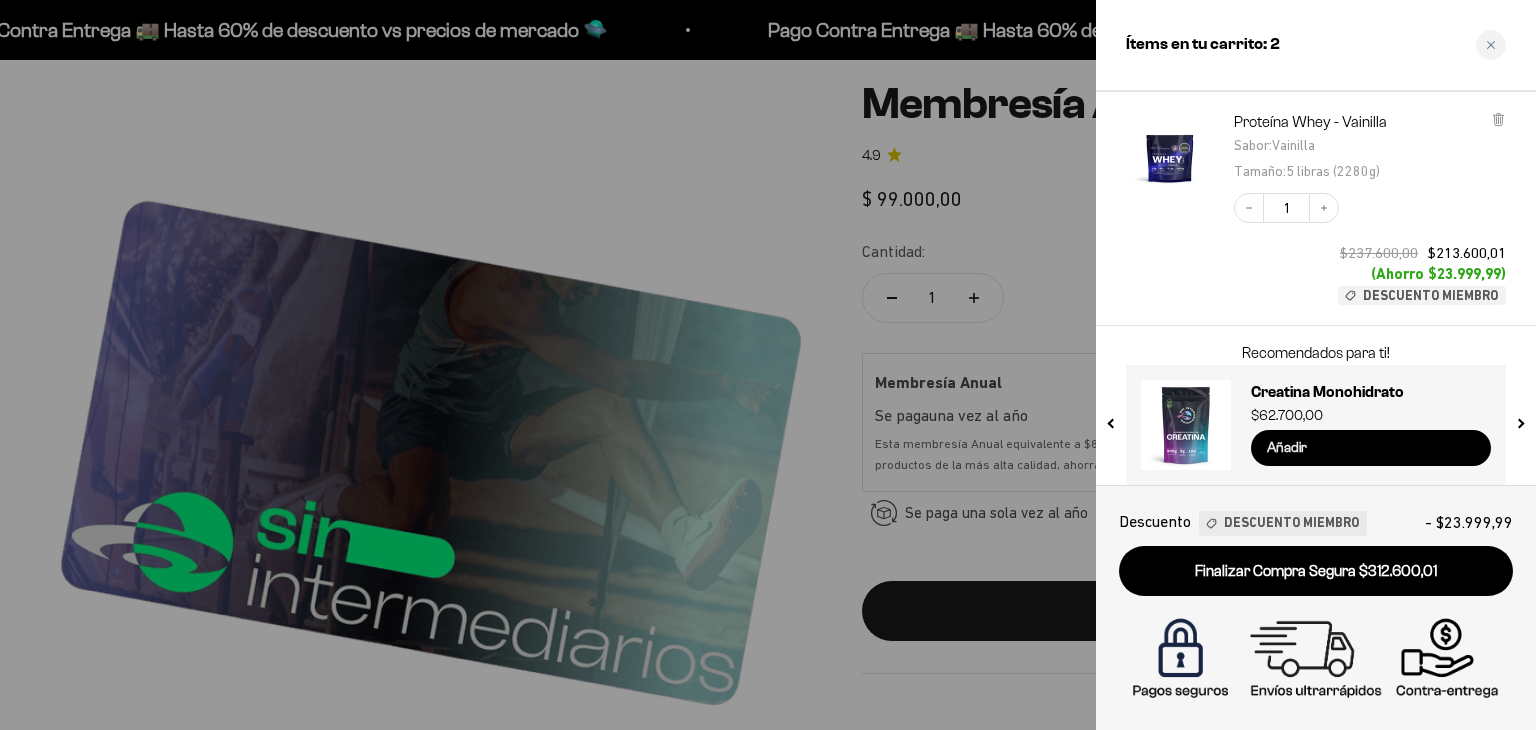 click on "Añadir" at bounding box center [1371, 448] 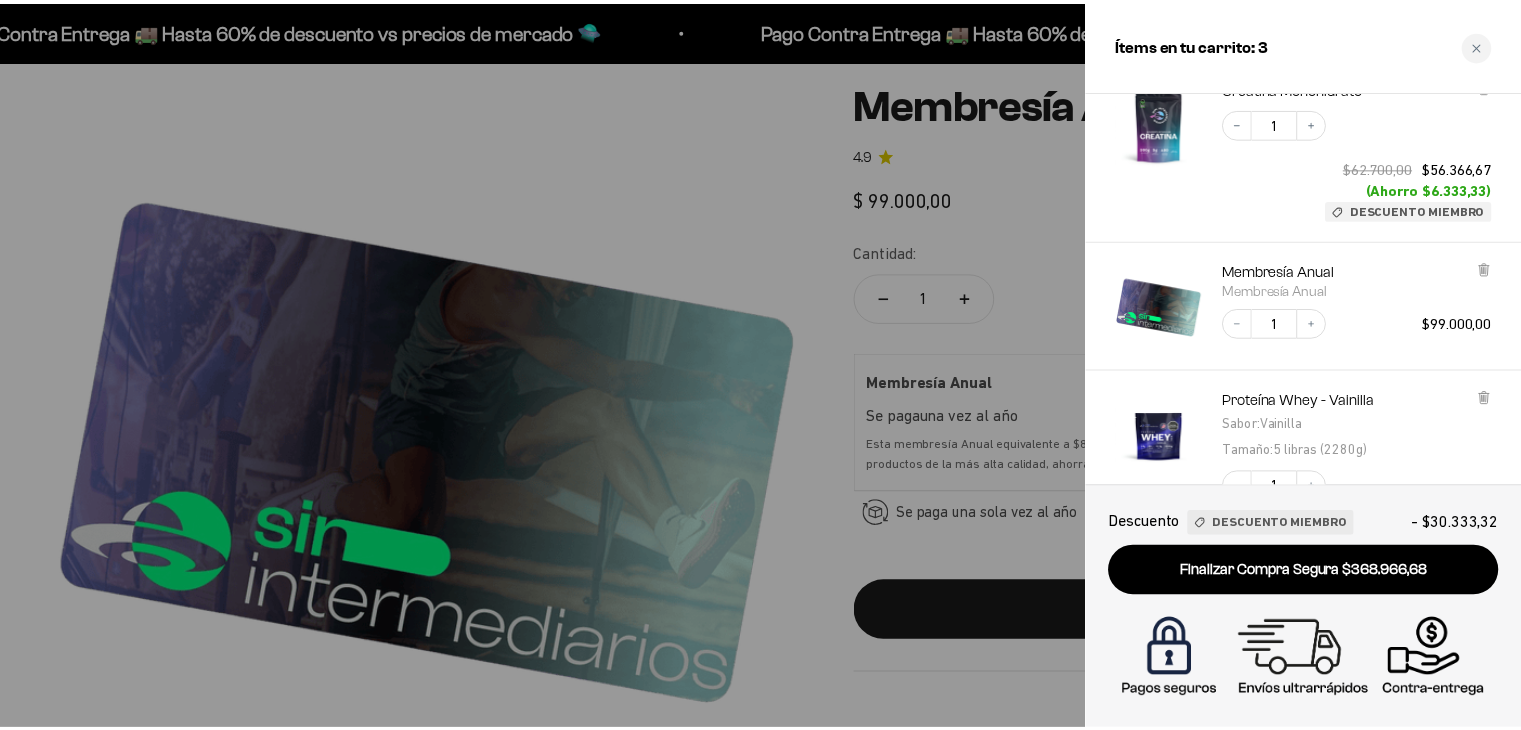 scroll, scrollTop: 0, scrollLeft: 0, axis: both 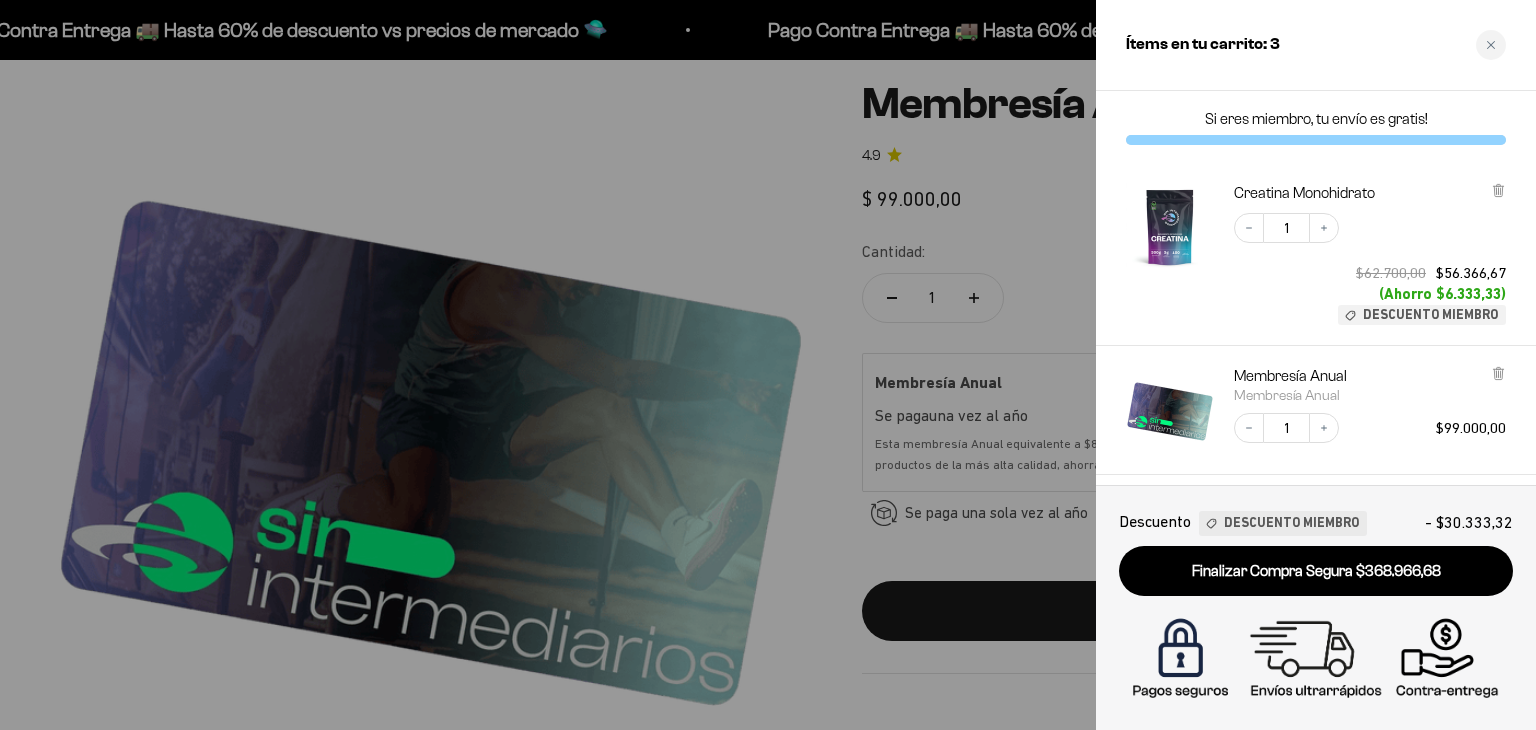 click at bounding box center (768, 365) 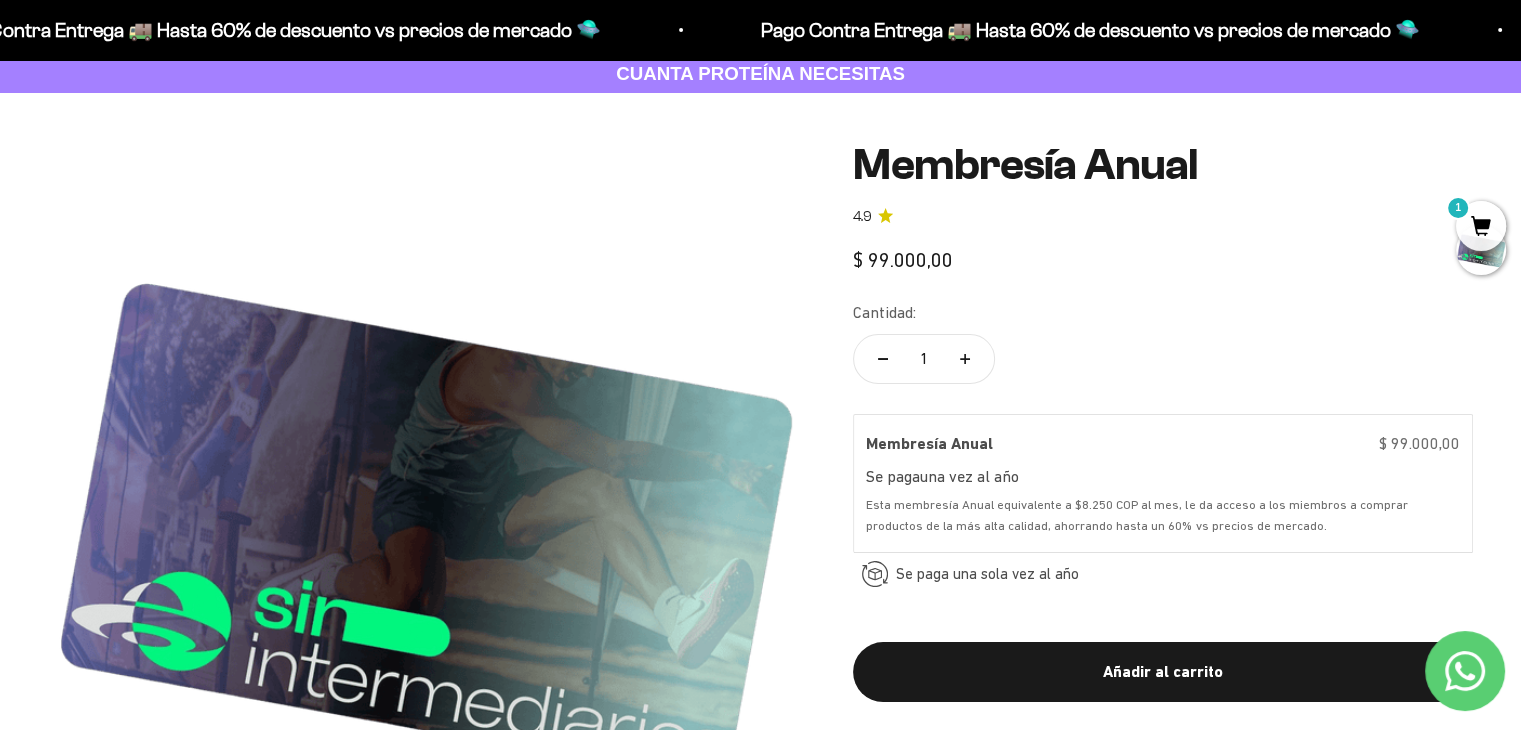 scroll, scrollTop: 0, scrollLeft: 0, axis: both 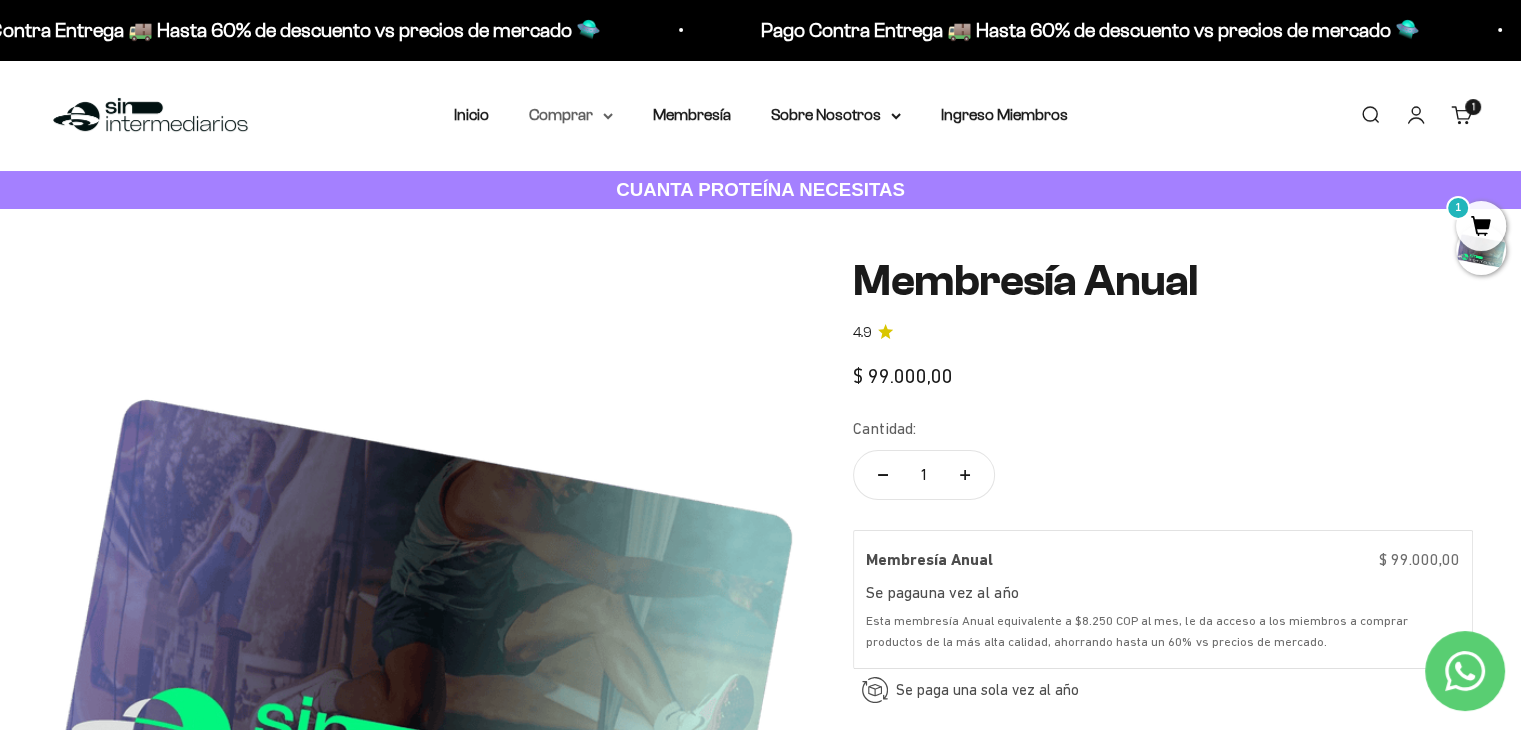 click 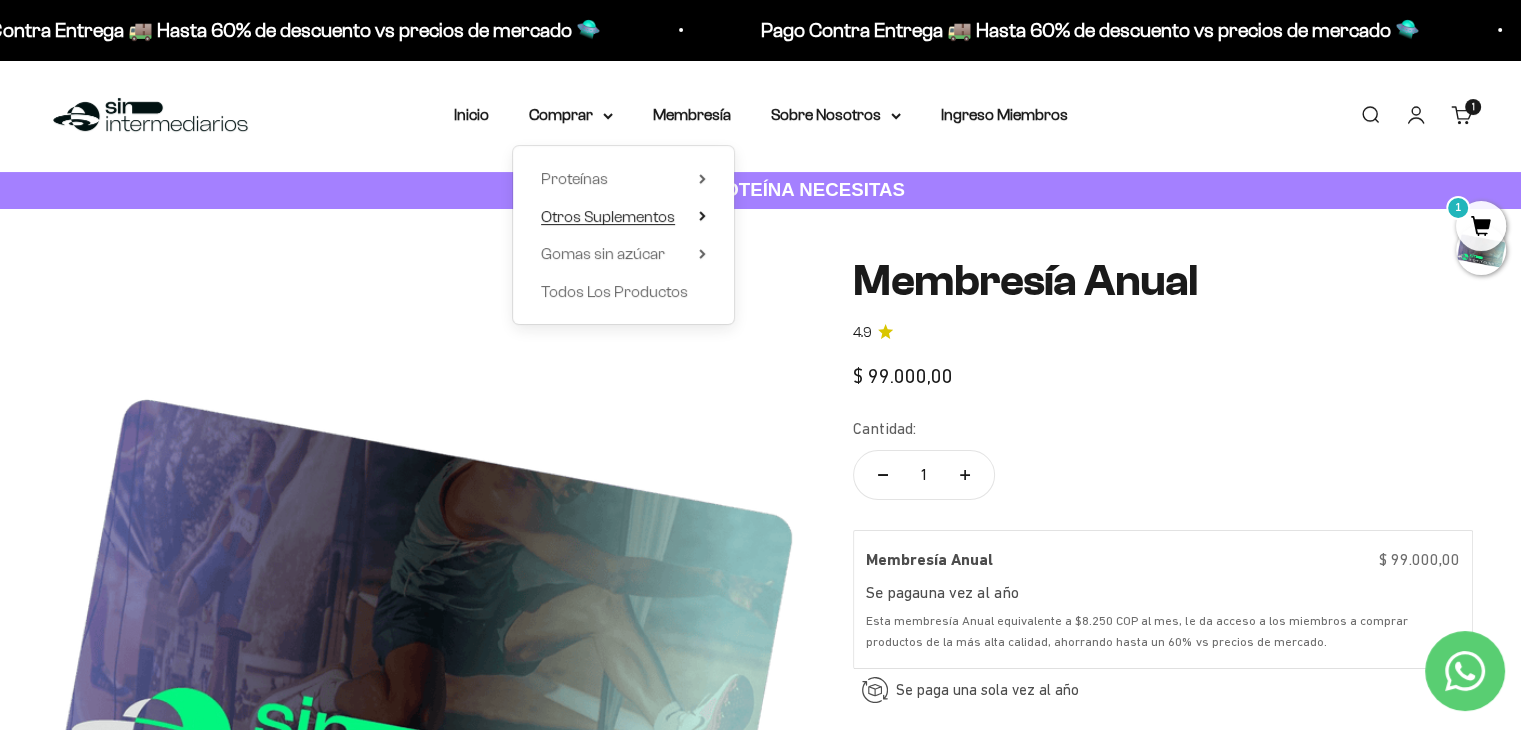 click on "Otros Suplementos" at bounding box center (608, 216) 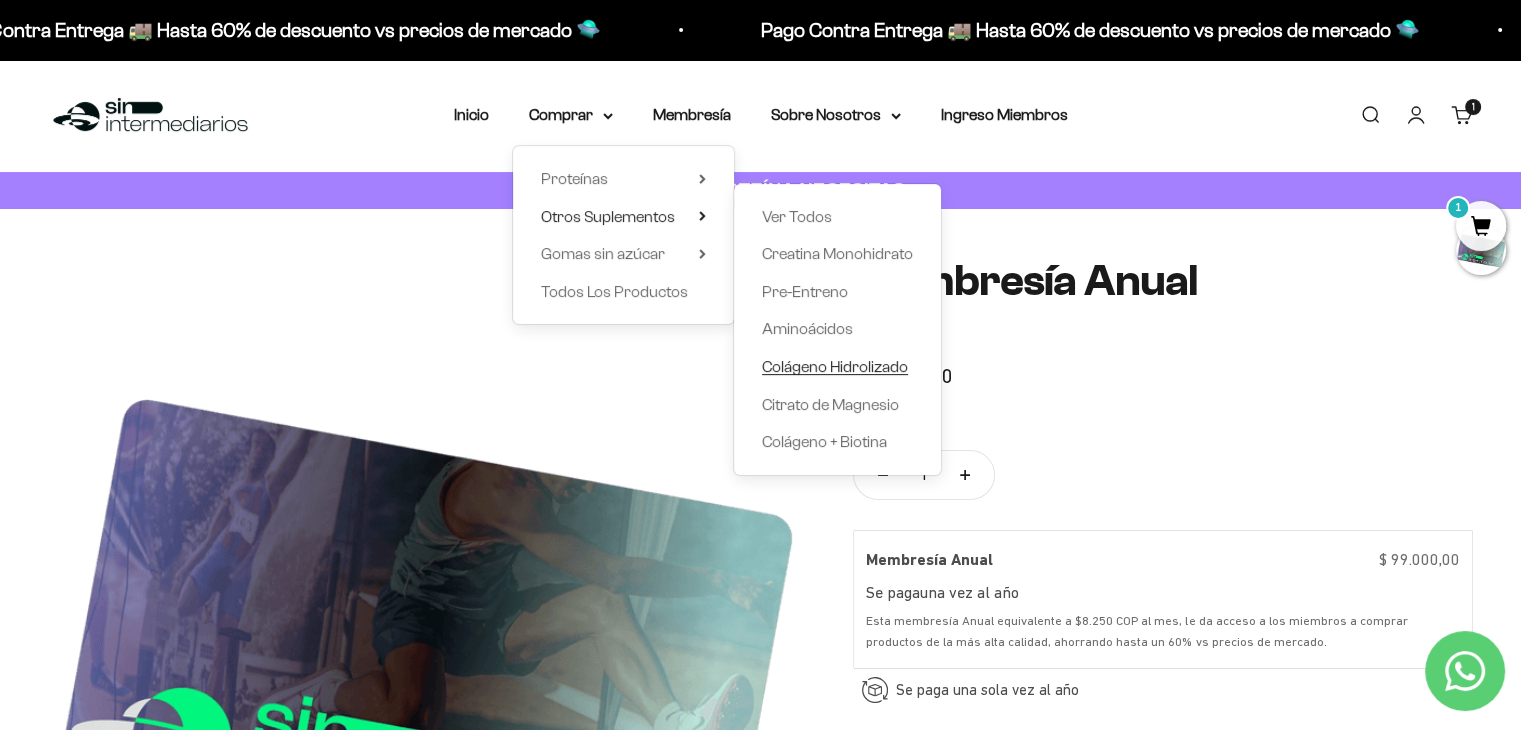 click on "Colágeno Hidrolizado" at bounding box center (835, 366) 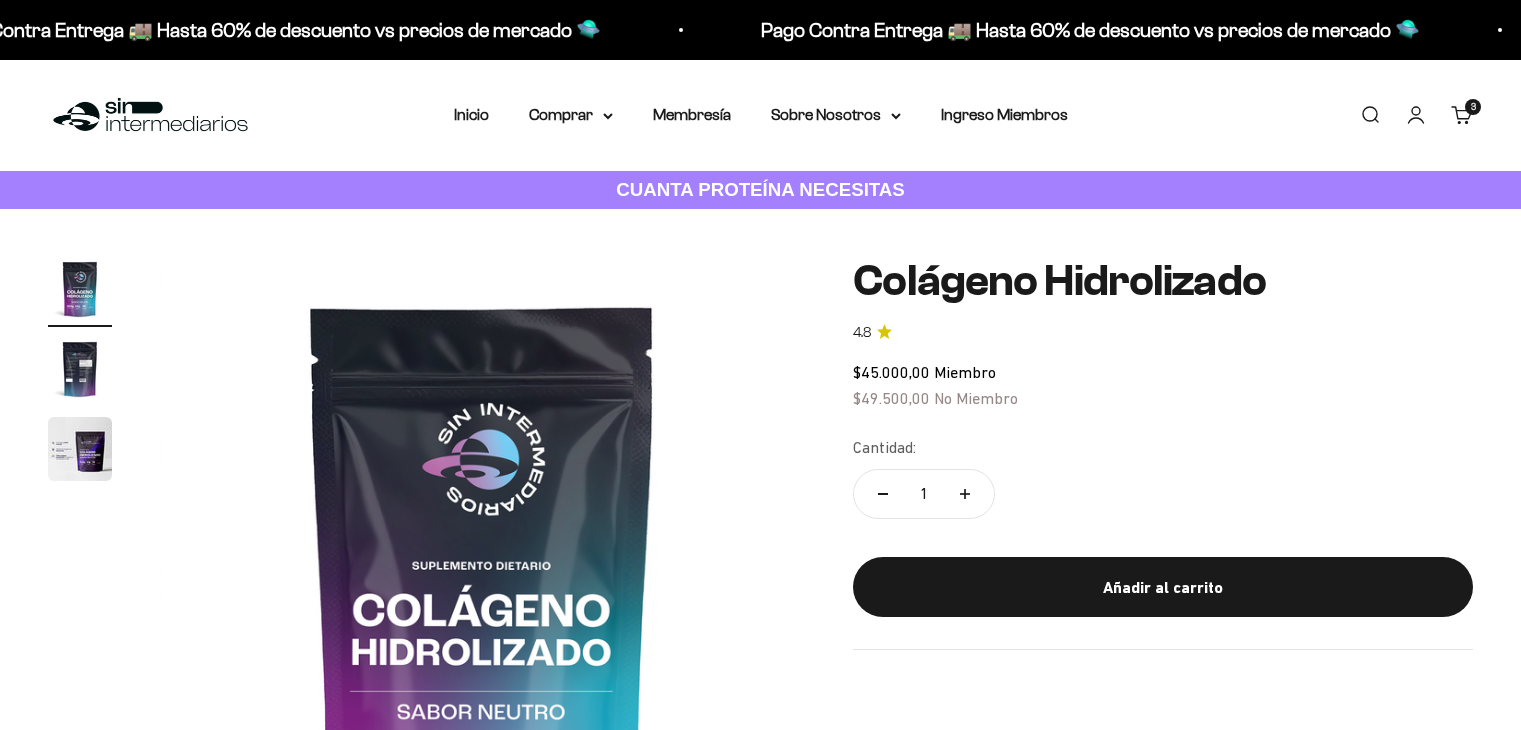 scroll, scrollTop: 0, scrollLeft: 0, axis: both 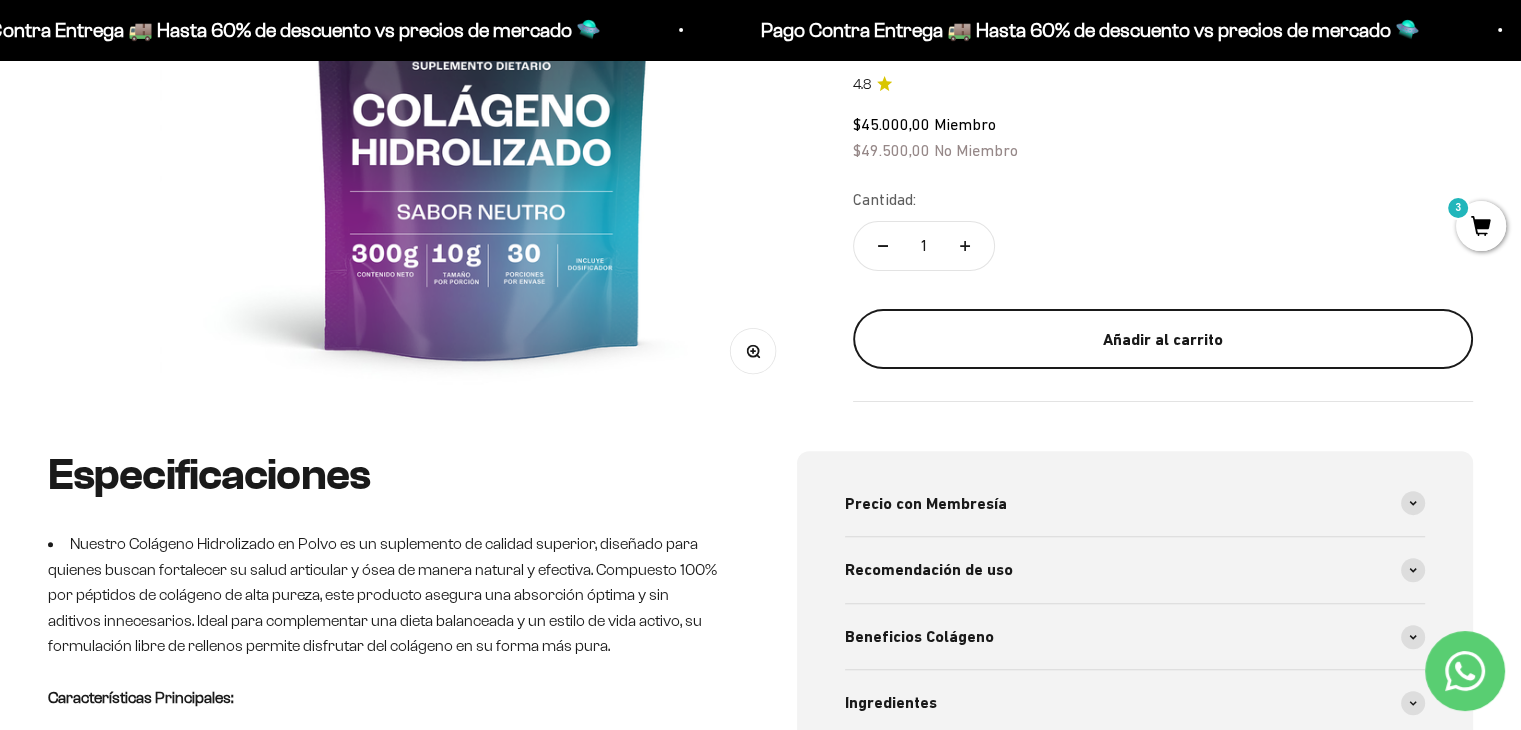 click on "Añadir al carrito" at bounding box center [1163, 340] 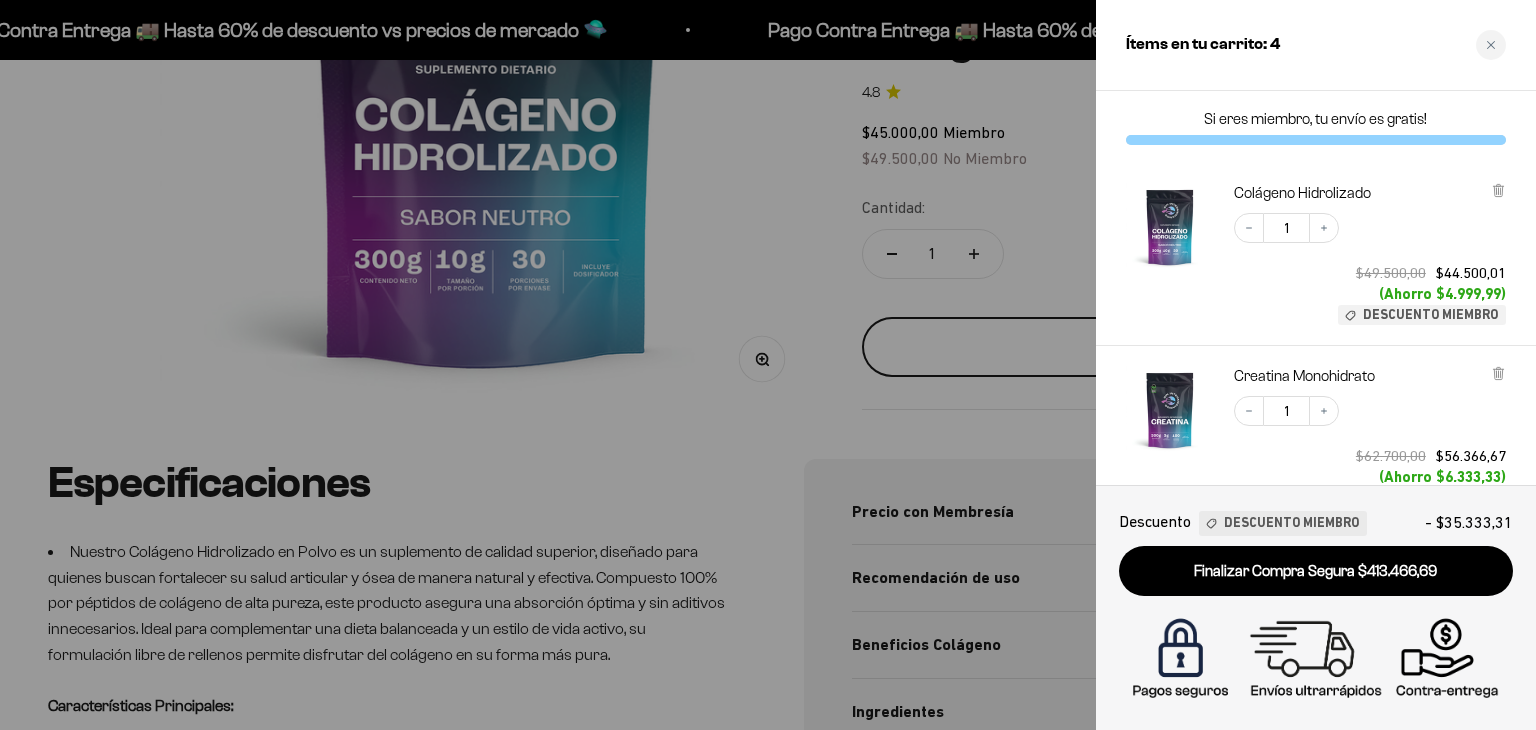 type 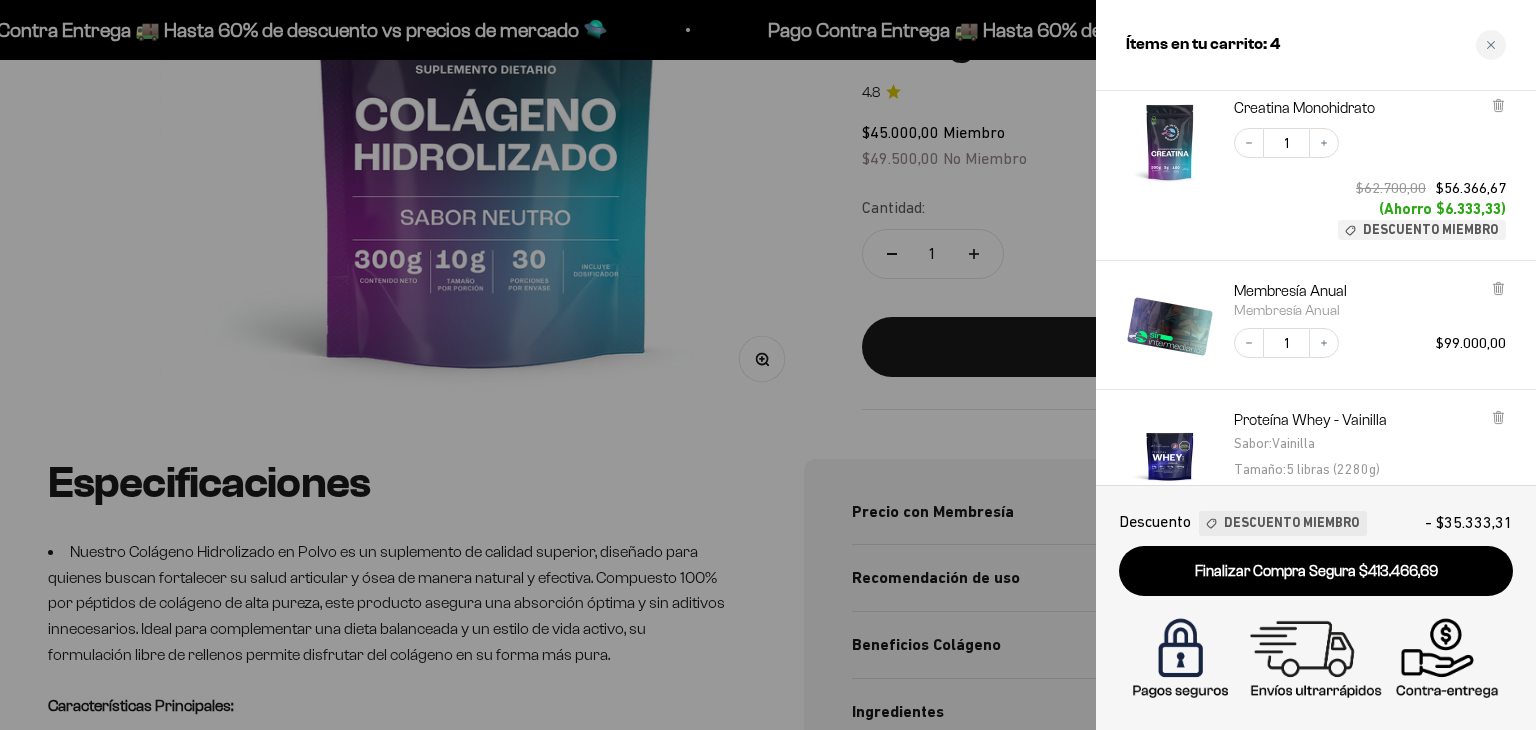 scroll, scrollTop: 582, scrollLeft: 0, axis: vertical 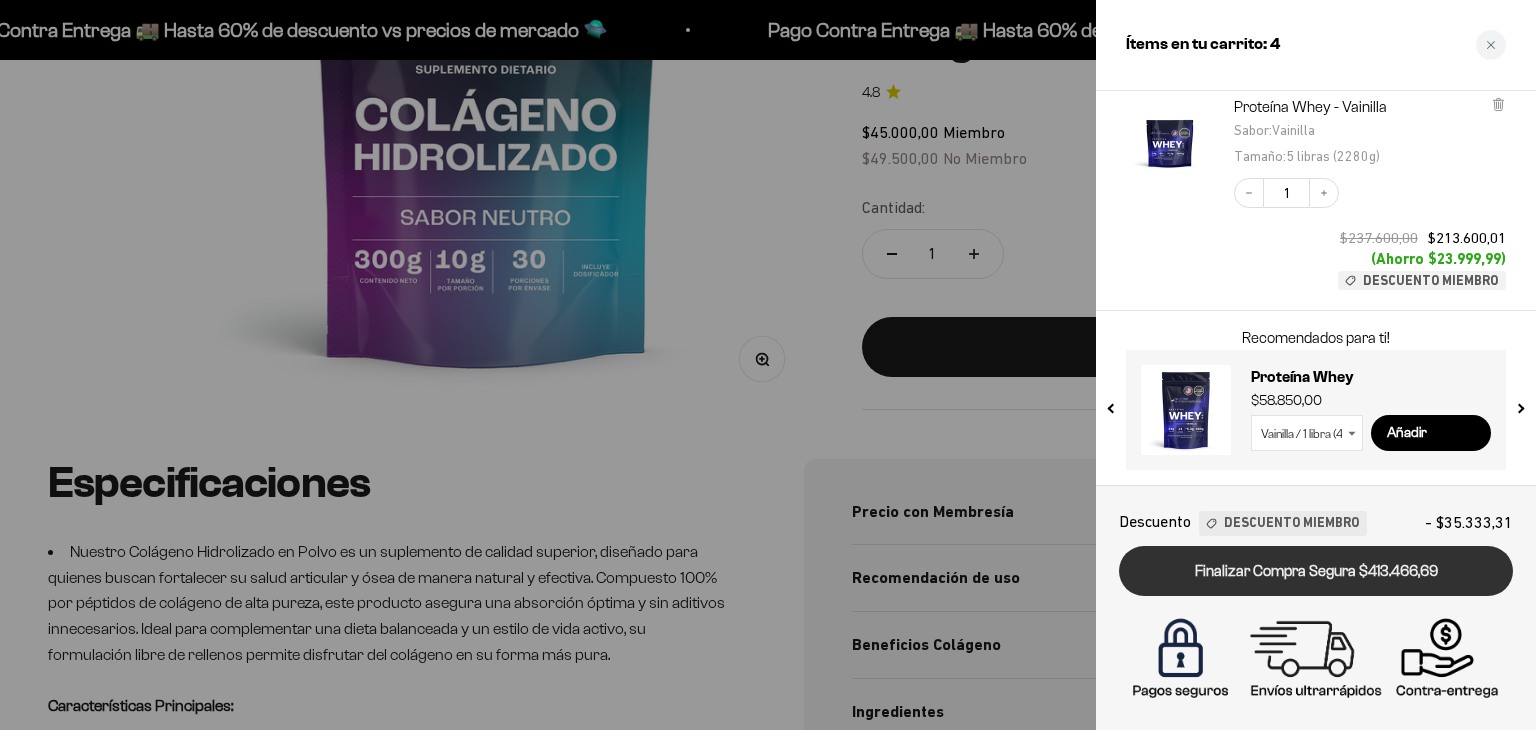 click on "Finalizar Compra Segura $413.466,69" at bounding box center [1316, 571] 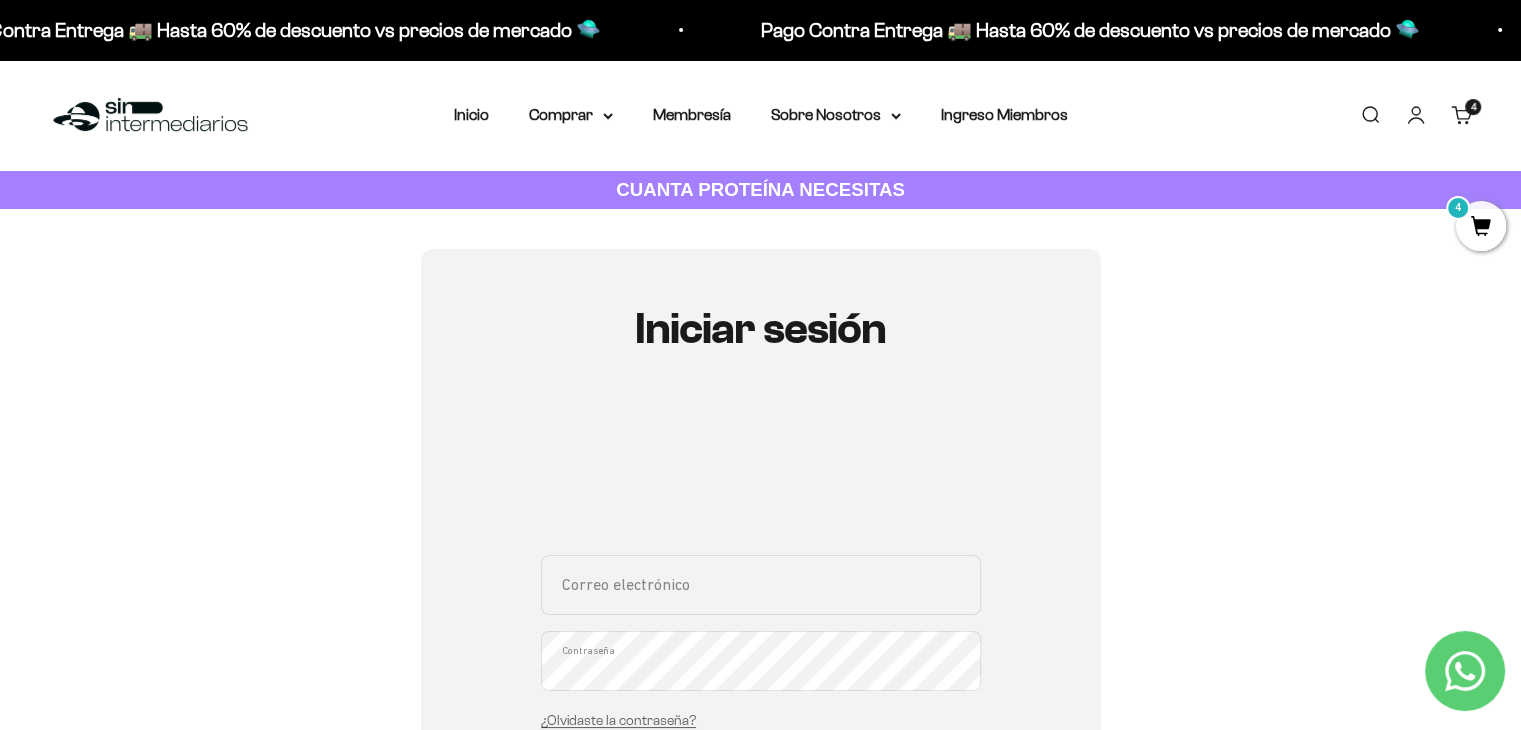 scroll, scrollTop: 300, scrollLeft: 0, axis: vertical 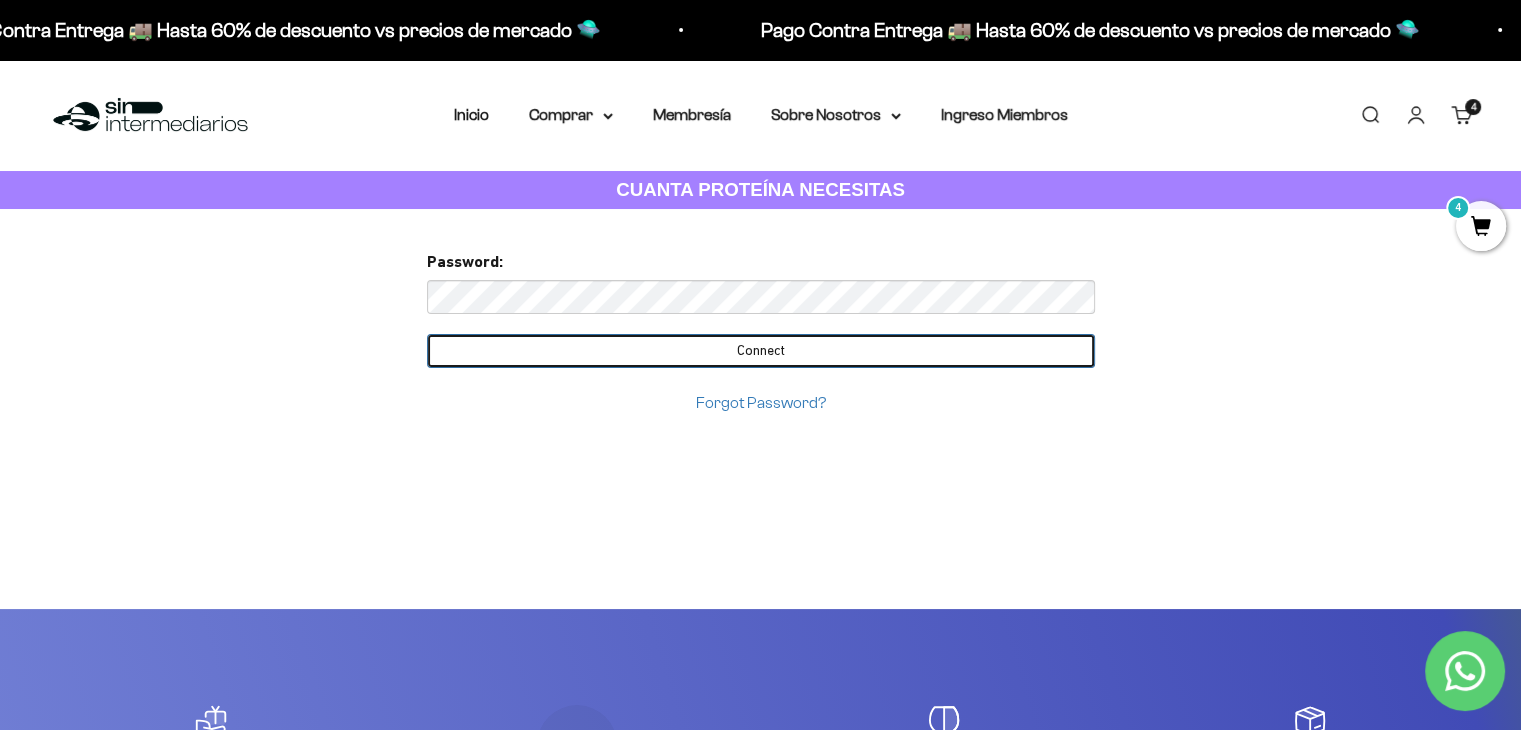 click on "Connect" at bounding box center [761, 351] 